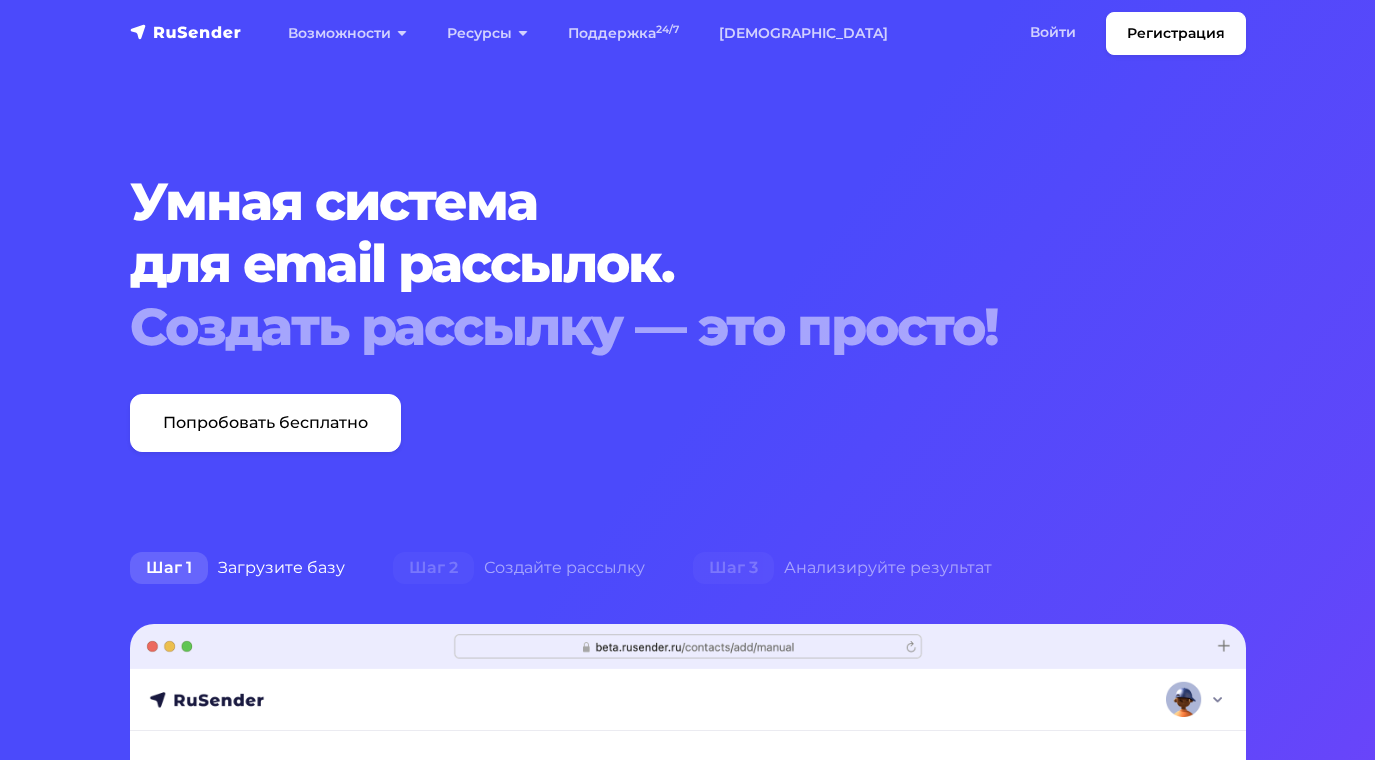 scroll, scrollTop: 0, scrollLeft: 0, axis: both 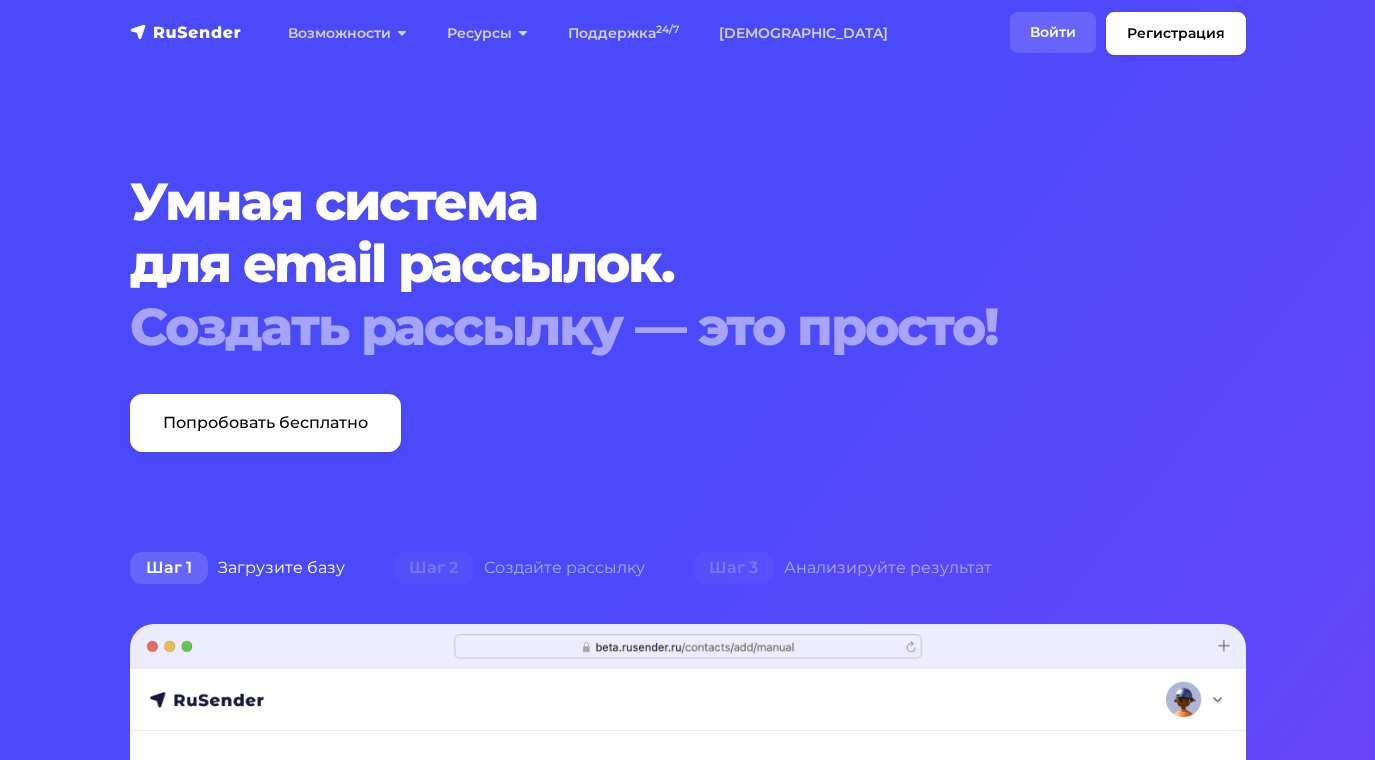 click on "Войти" at bounding box center (1053, 32) 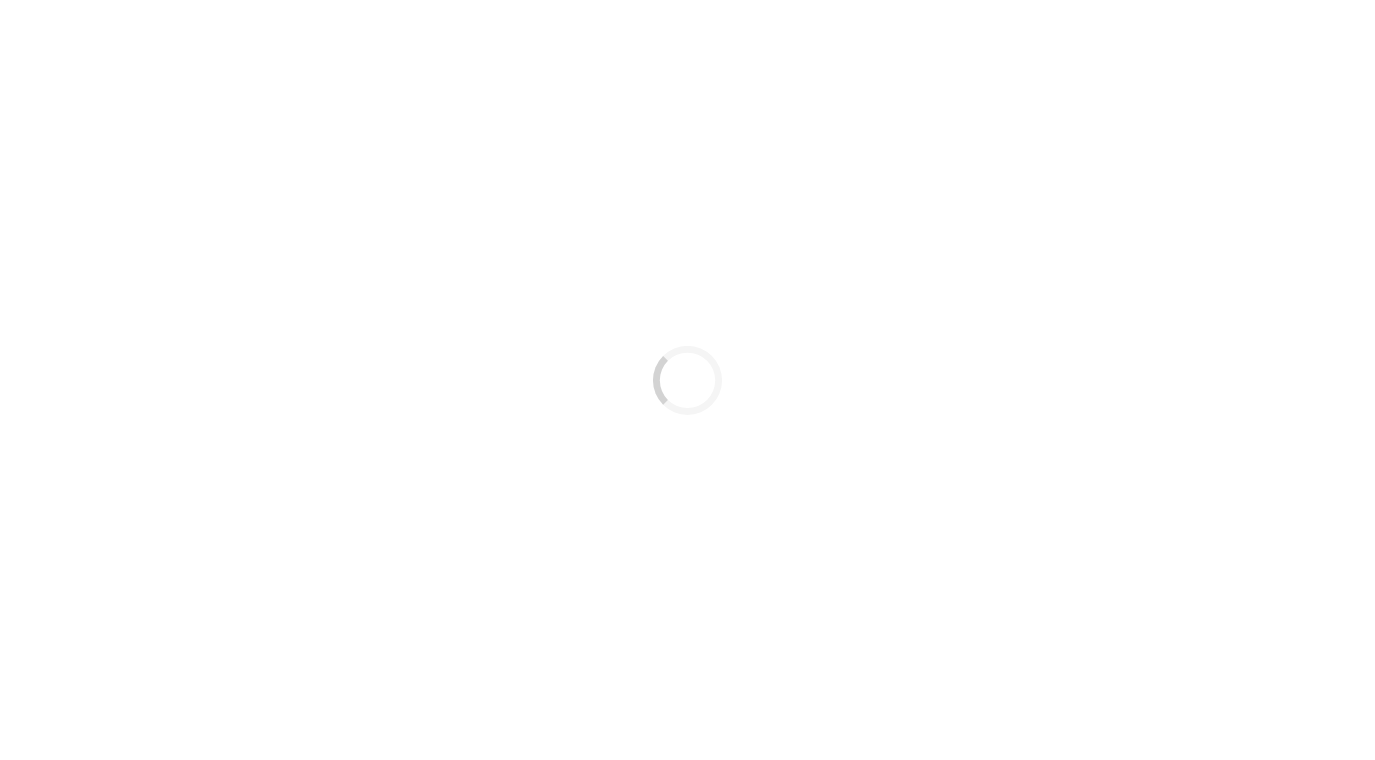 scroll, scrollTop: 0, scrollLeft: 0, axis: both 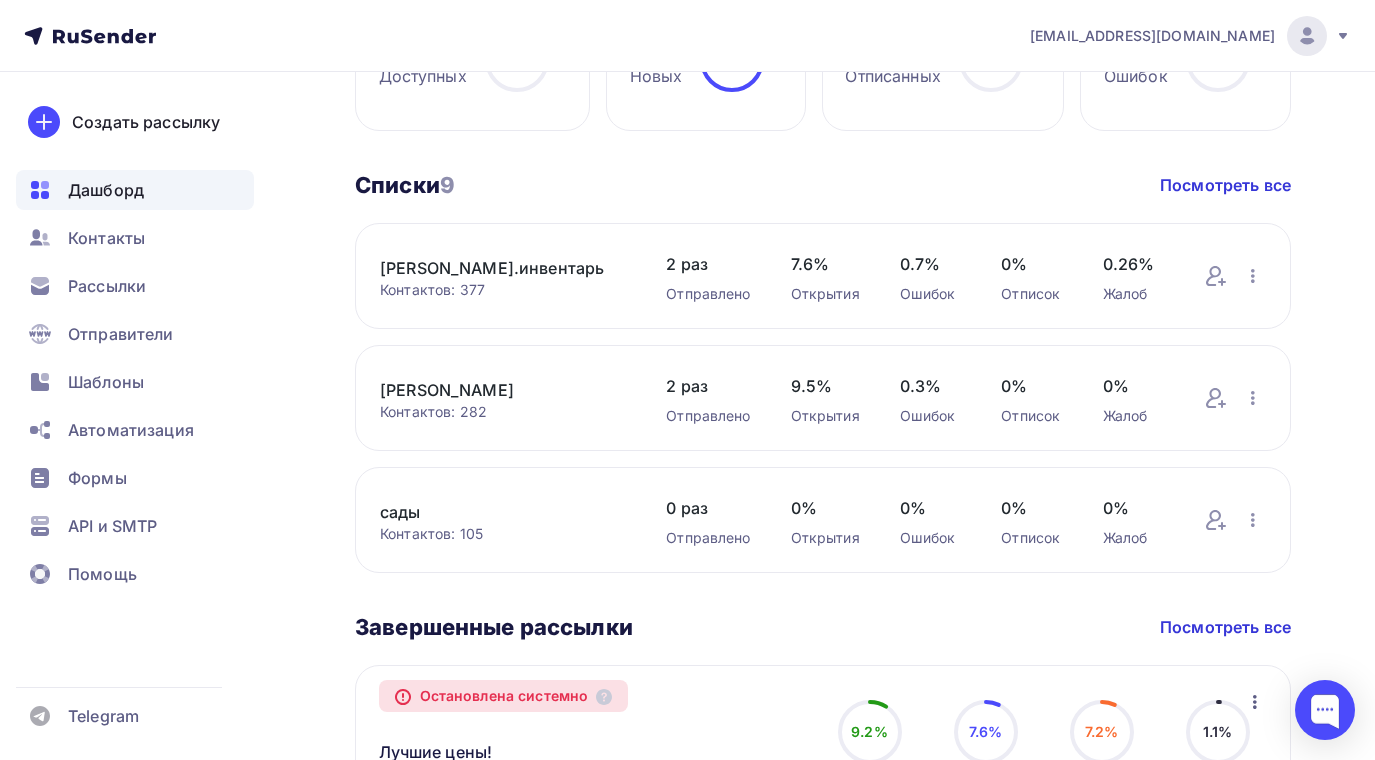 click on "сиз галя" at bounding box center (503, 390) 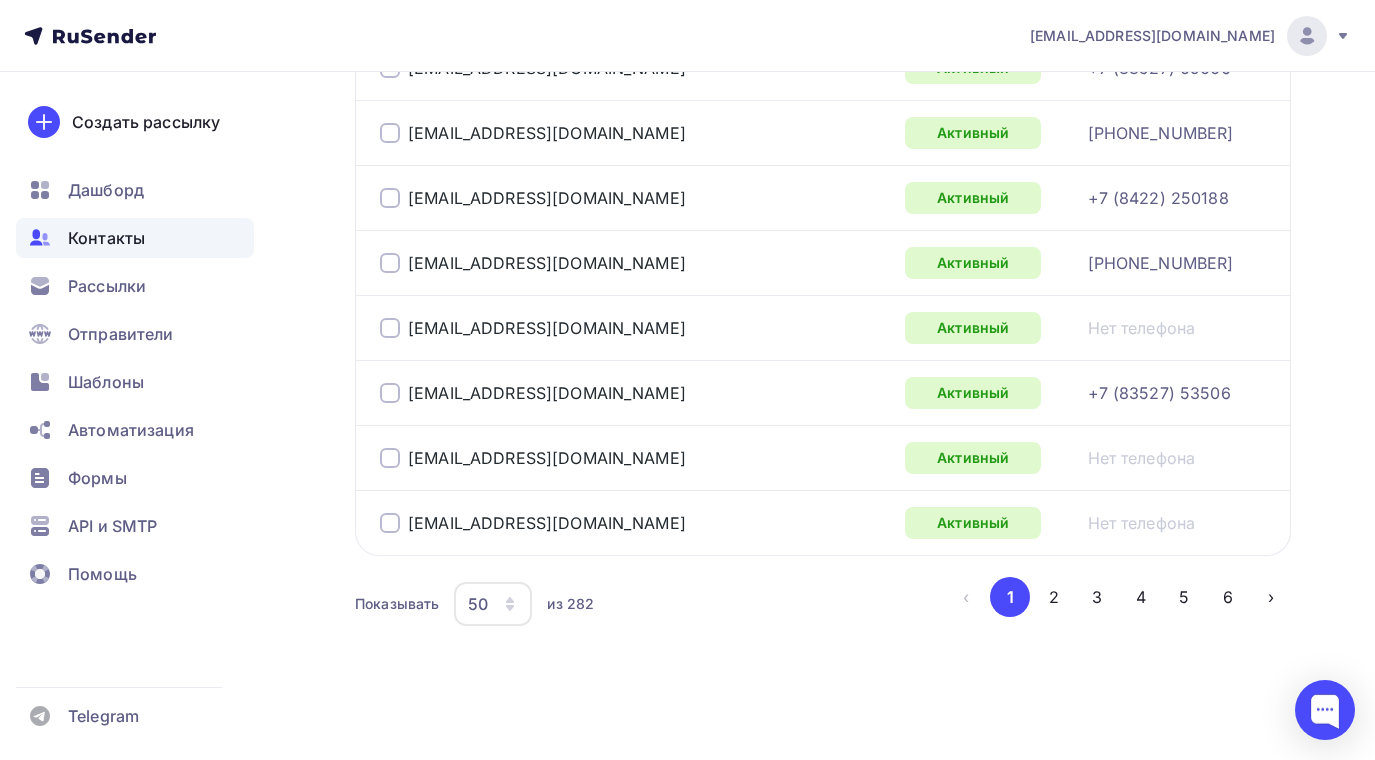 scroll, scrollTop: 3401, scrollLeft: 0, axis: vertical 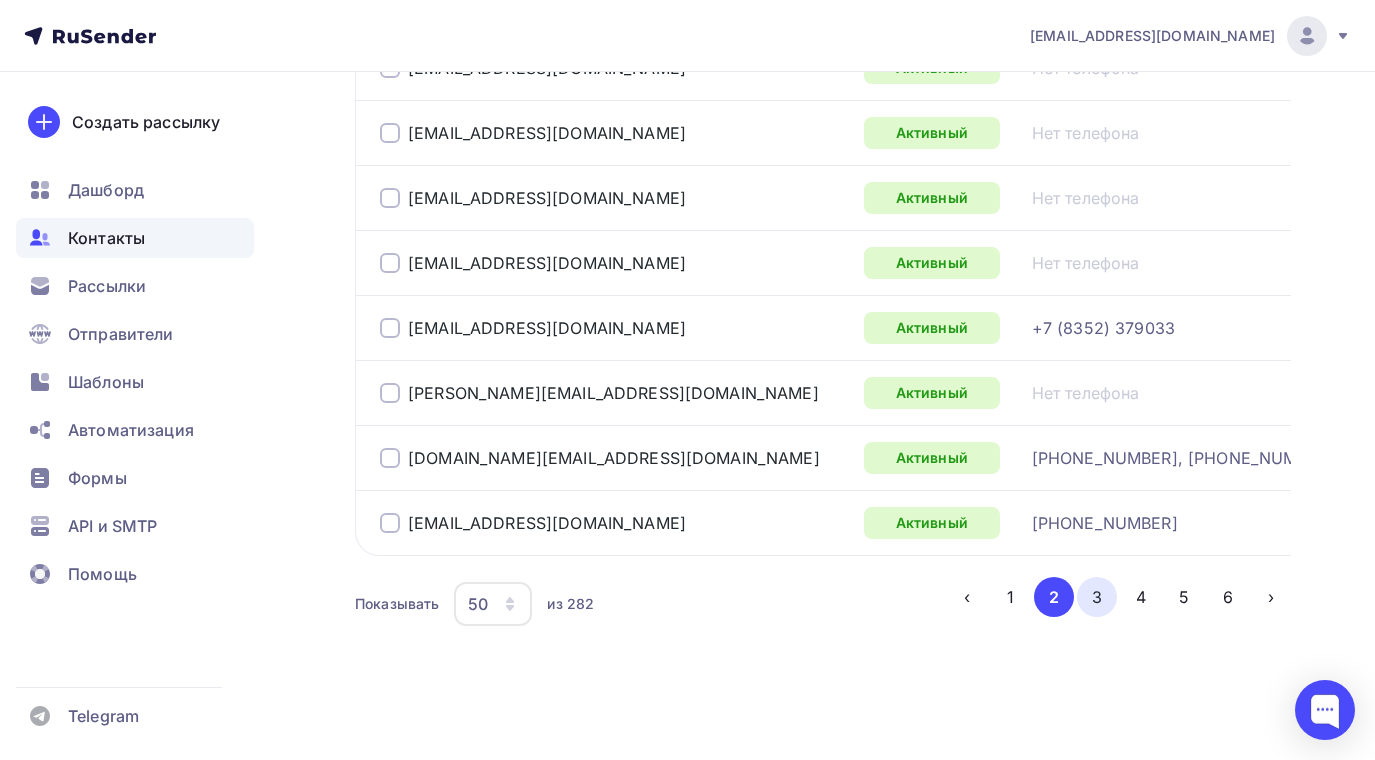 click on "3" at bounding box center (1097, 597) 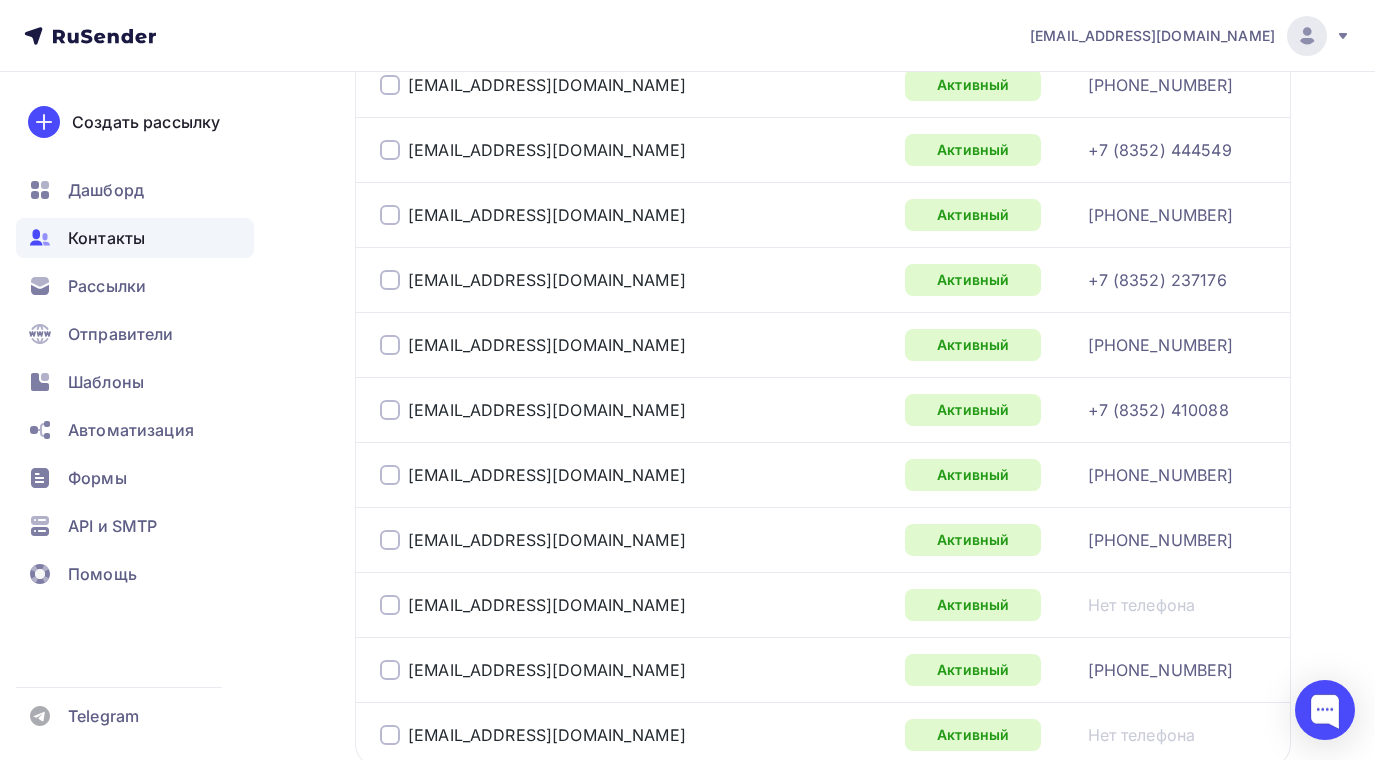 scroll, scrollTop: 3401, scrollLeft: 0, axis: vertical 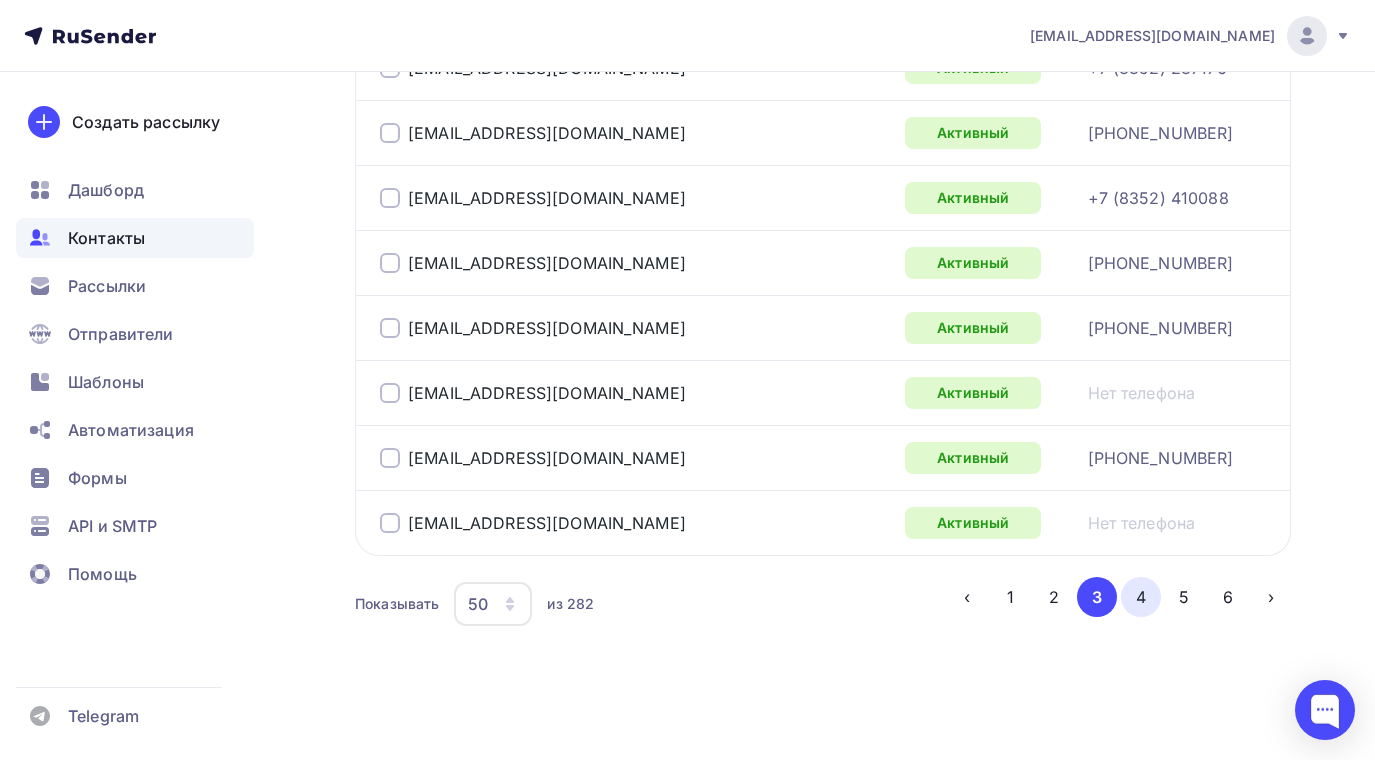 click on "4" at bounding box center [1141, 597] 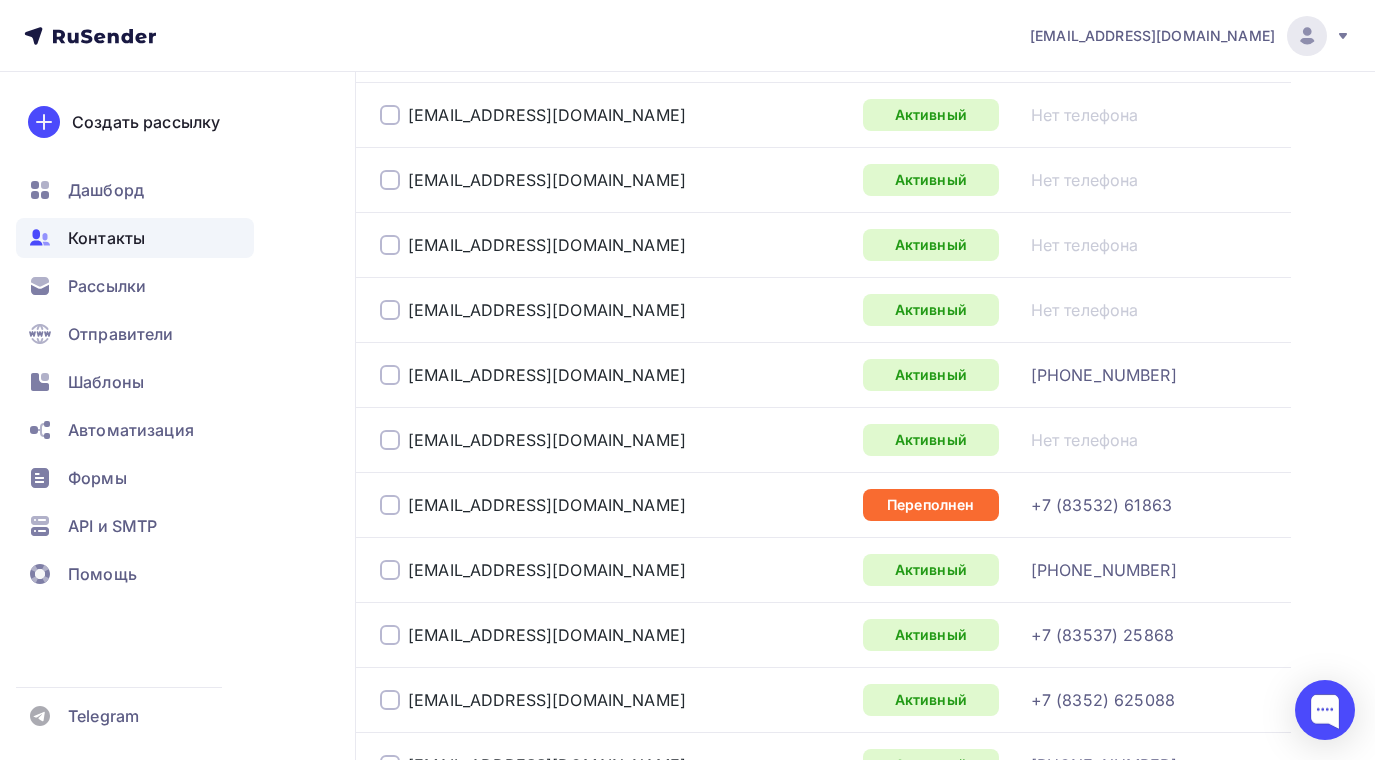 scroll, scrollTop: 787, scrollLeft: 0, axis: vertical 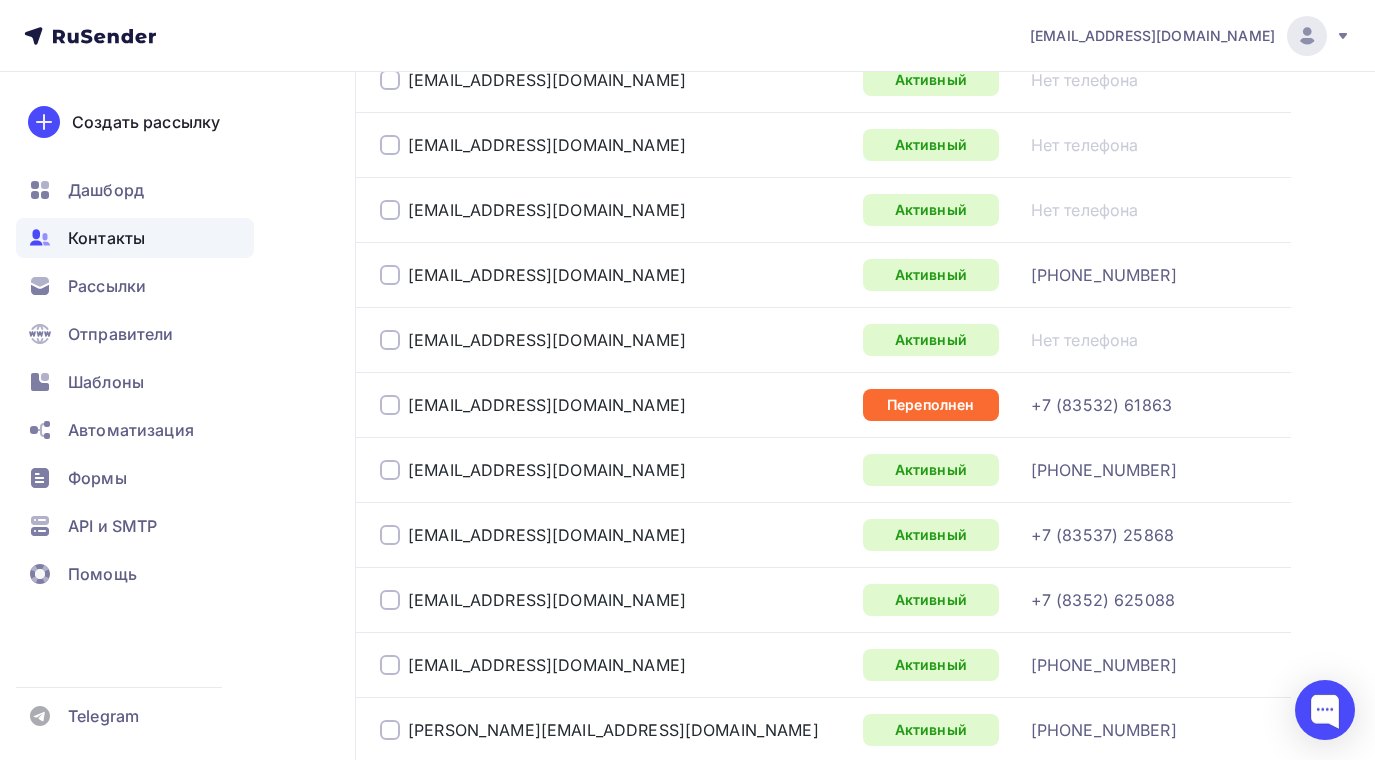 click at bounding box center [390, 405] 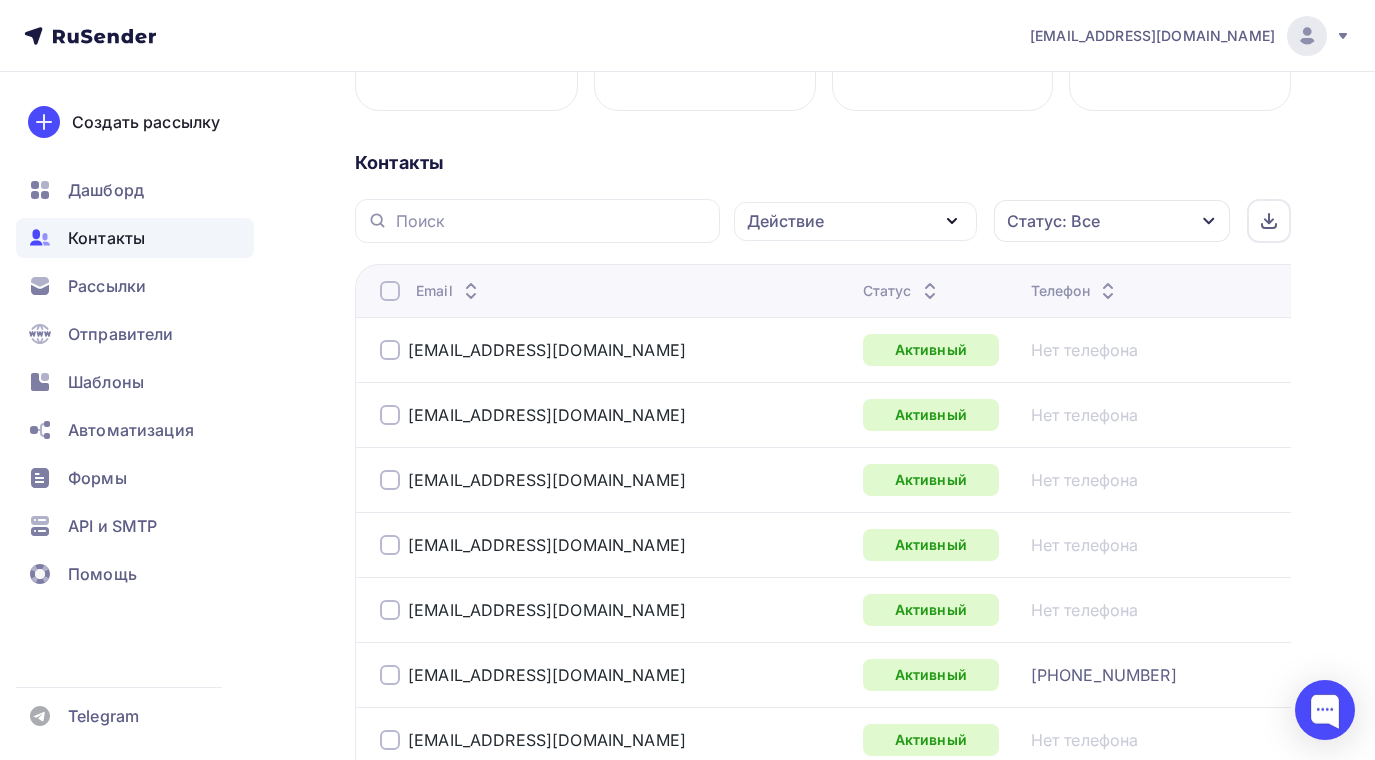 scroll, scrollTop: 187, scrollLeft: 0, axis: vertical 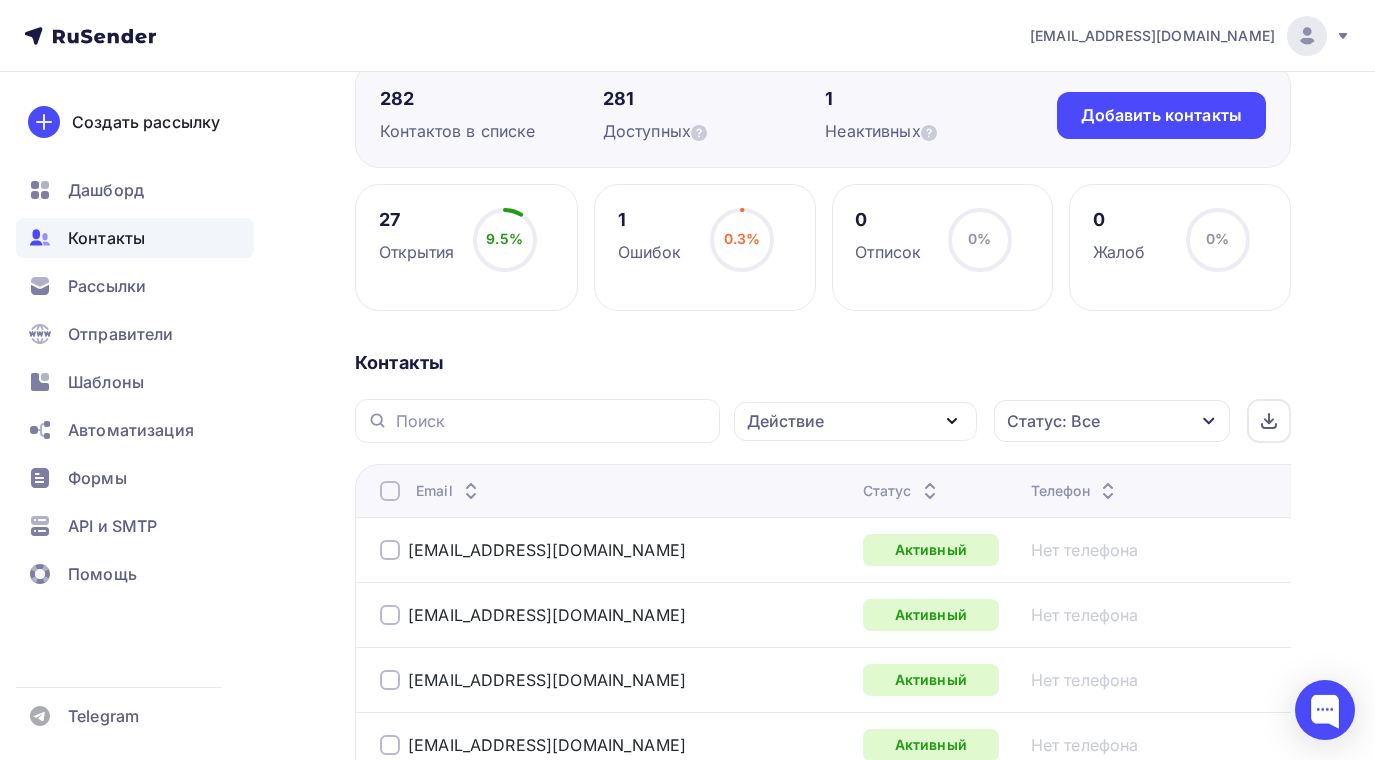 click 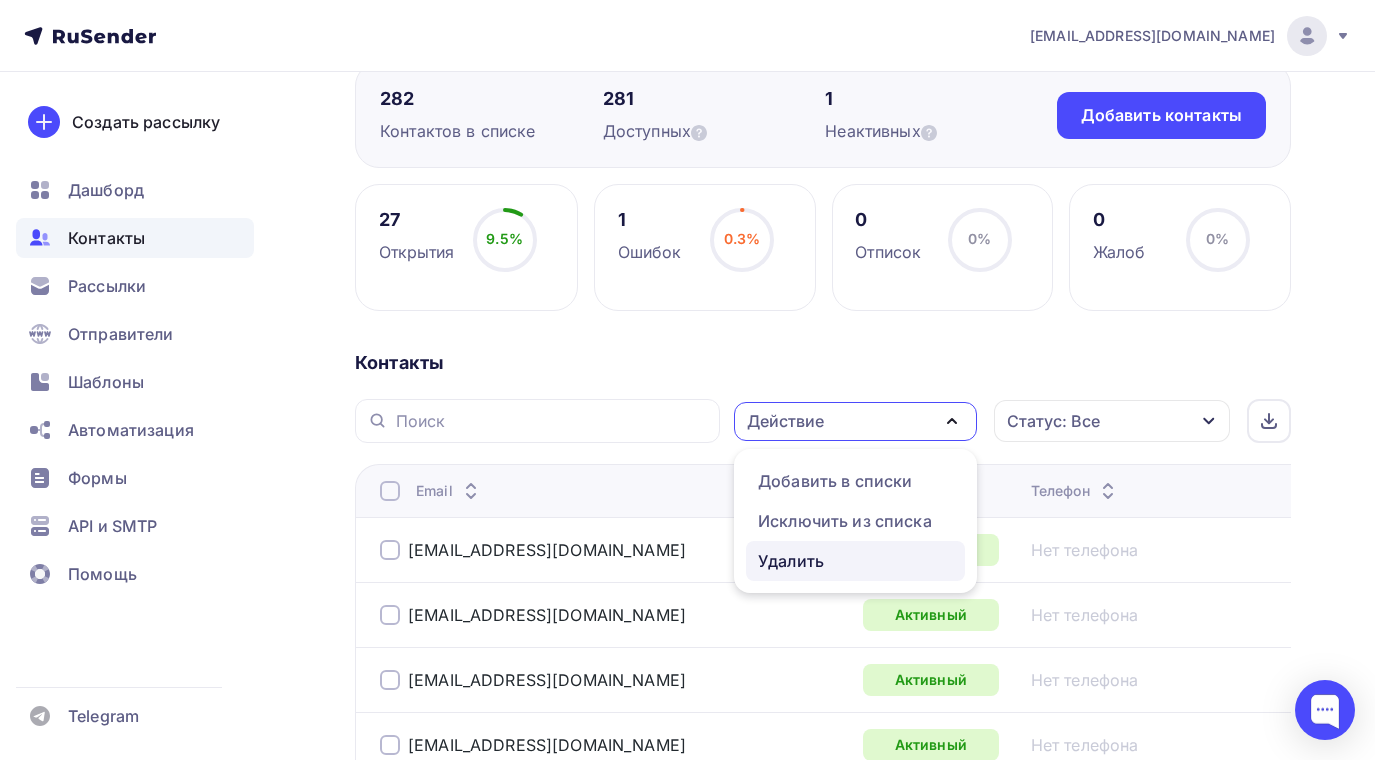 click on "Удалить" at bounding box center (791, 561) 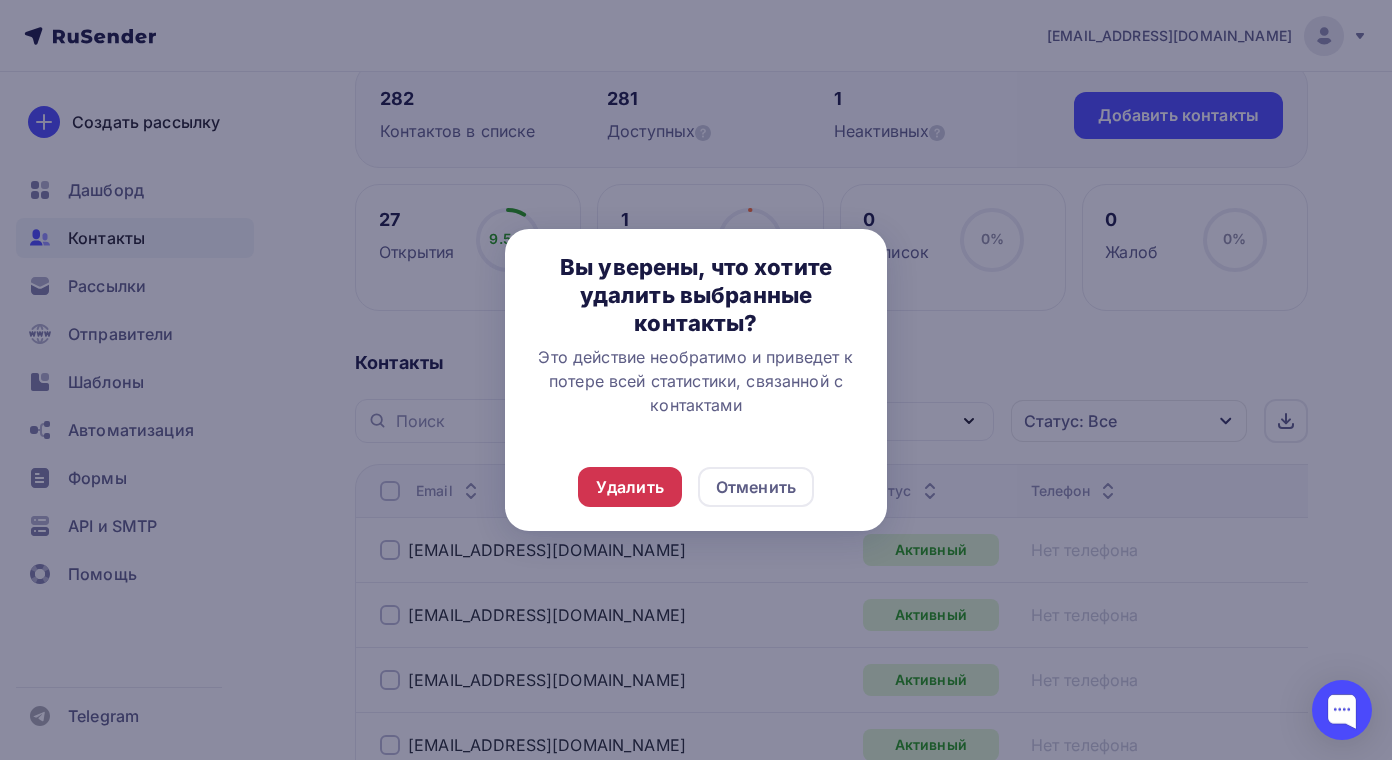 click on "Удалить" at bounding box center (630, 487) 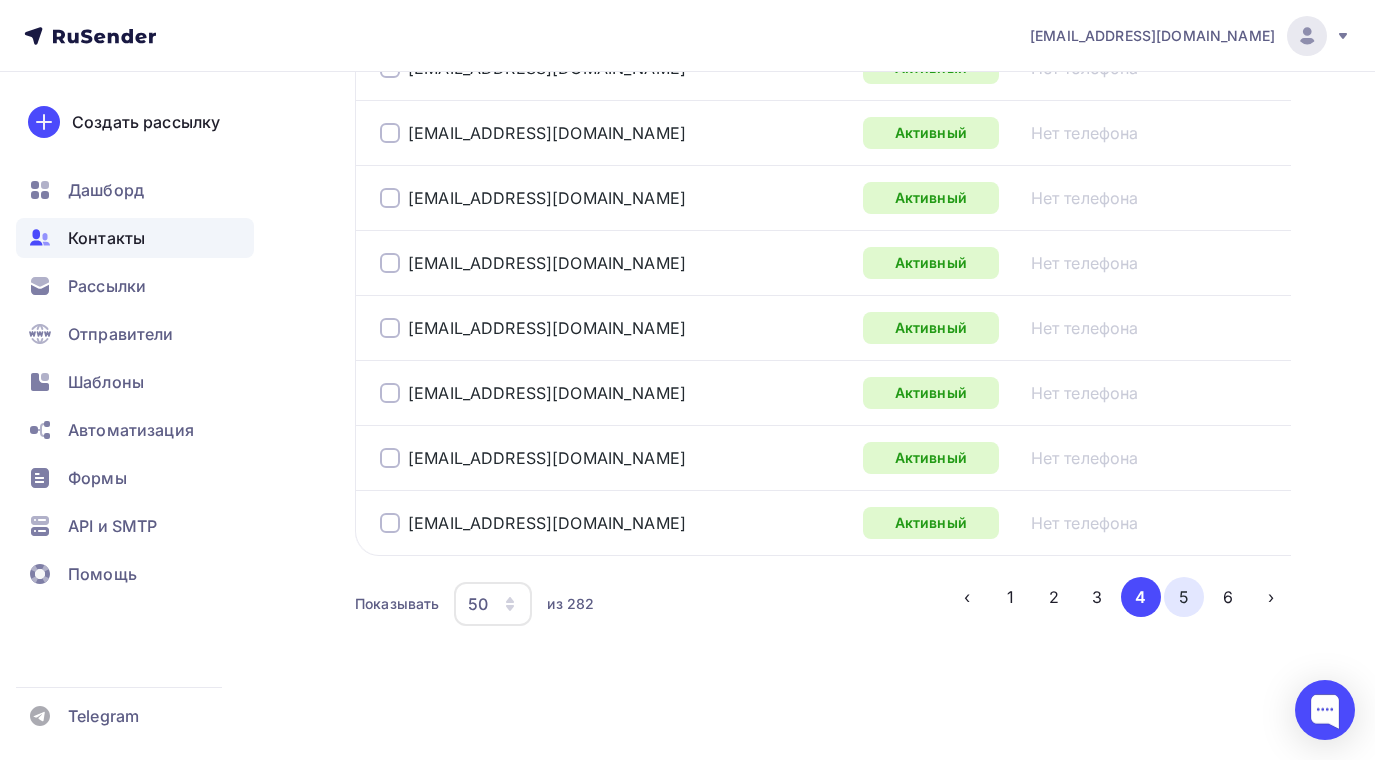 click on "5" at bounding box center (1184, 597) 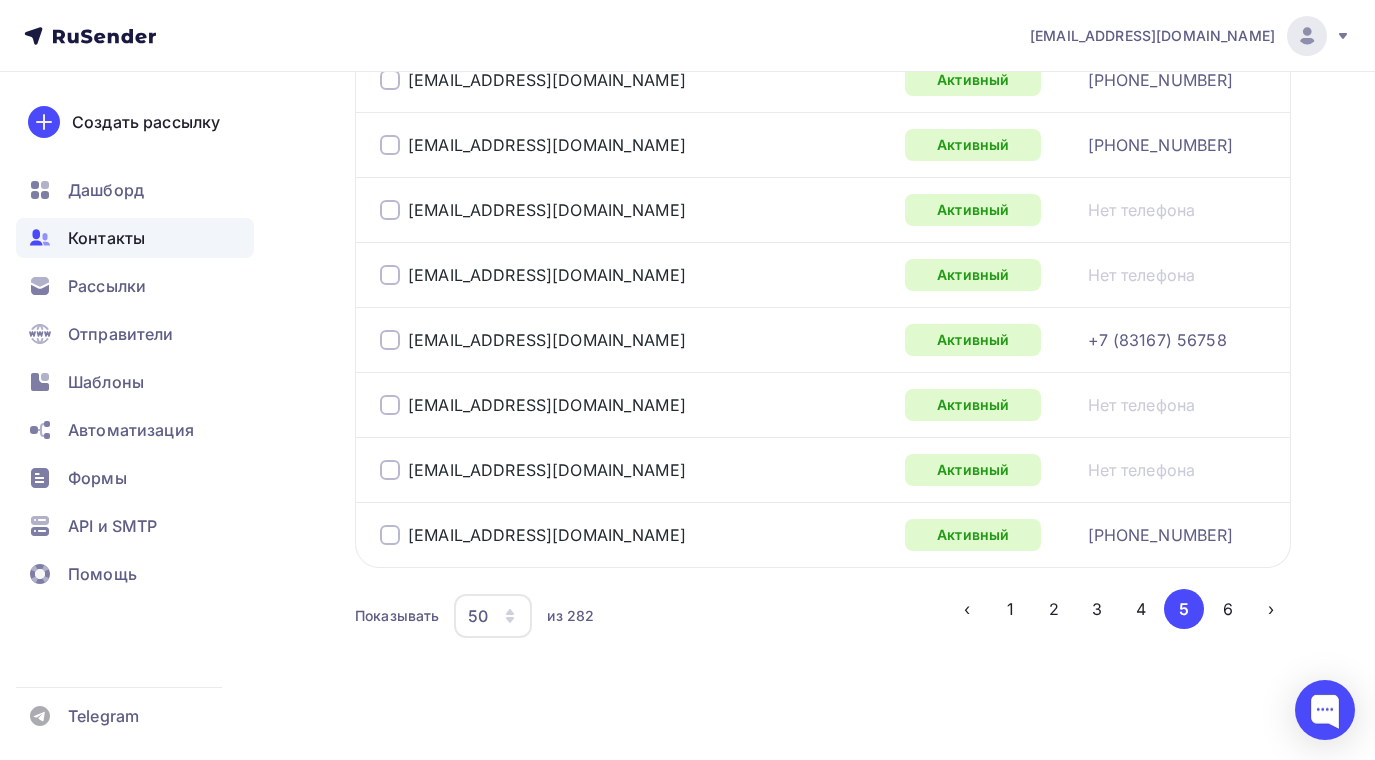 scroll, scrollTop: 3401, scrollLeft: 0, axis: vertical 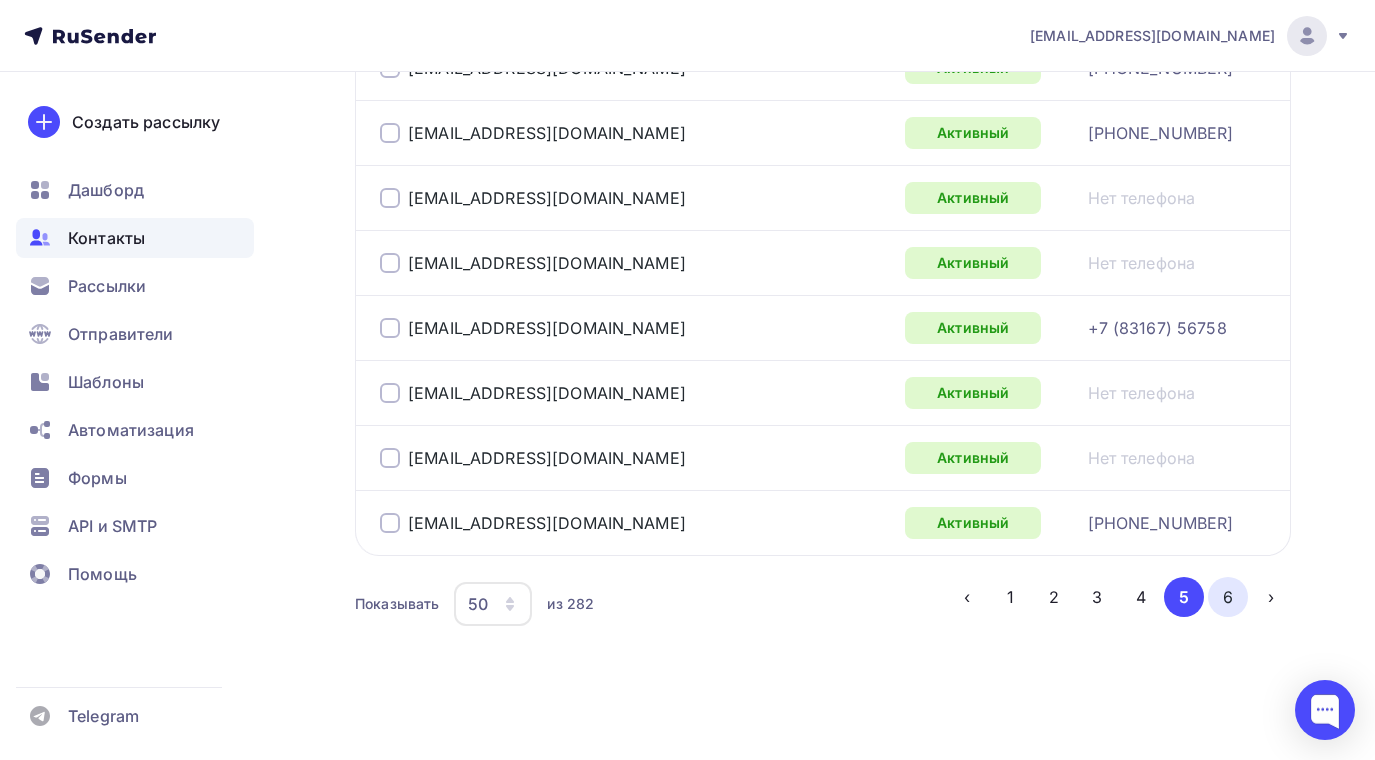 click on "6" at bounding box center [1228, 597] 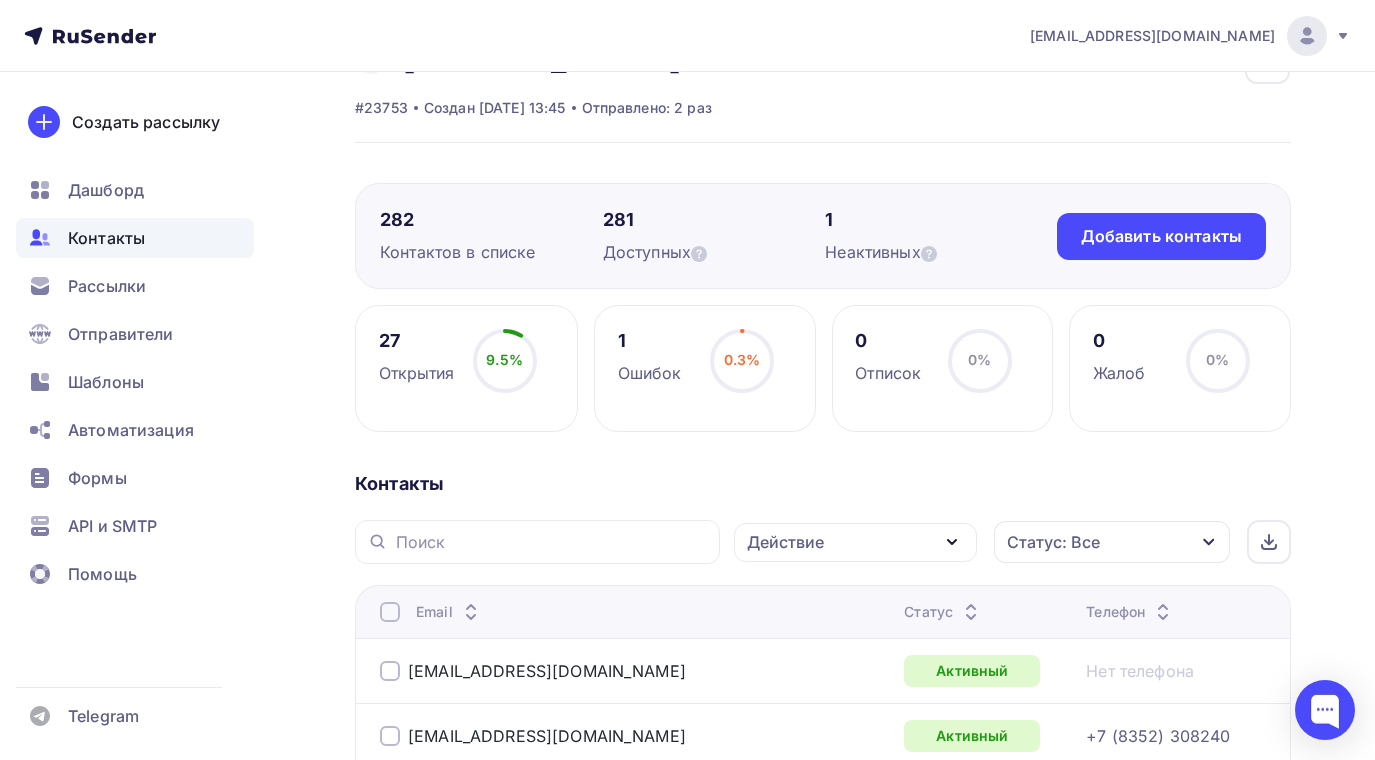scroll, scrollTop: 0, scrollLeft: 0, axis: both 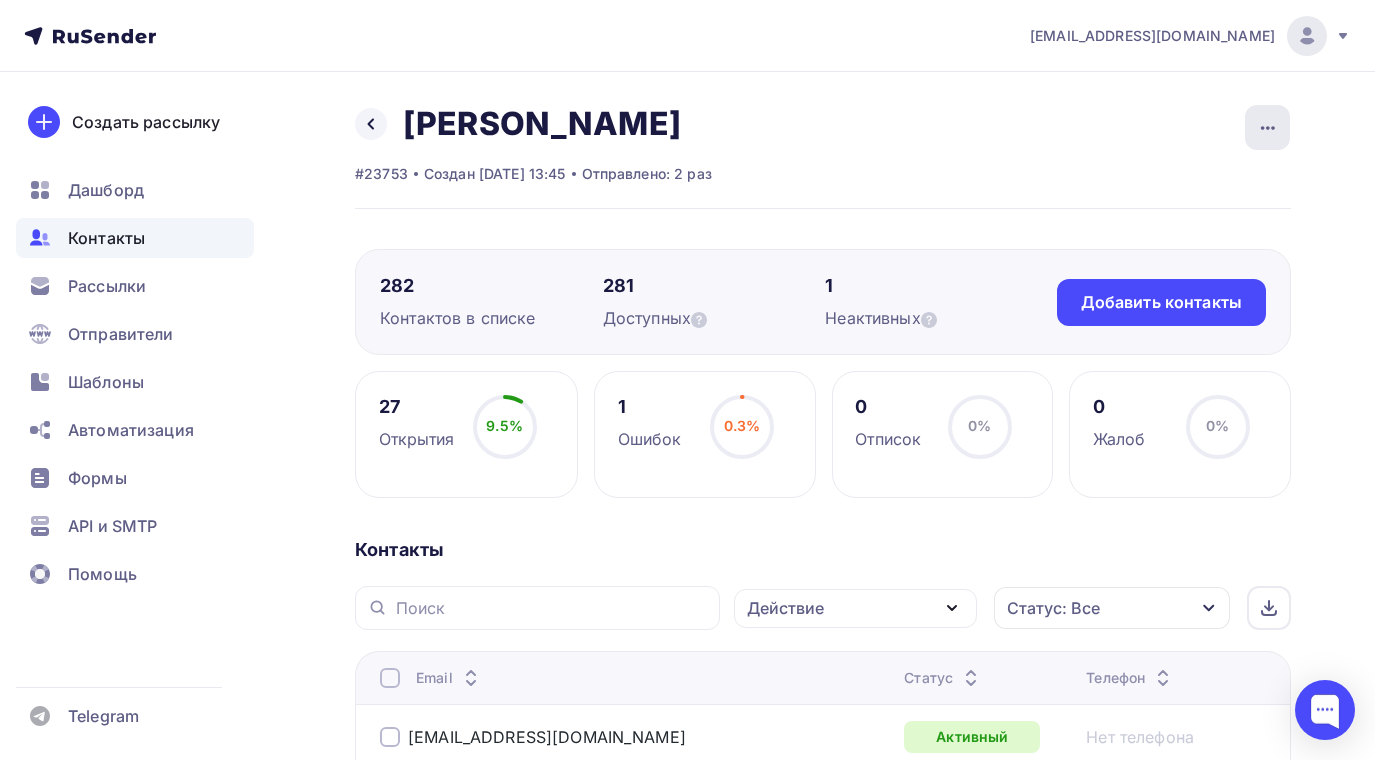 click 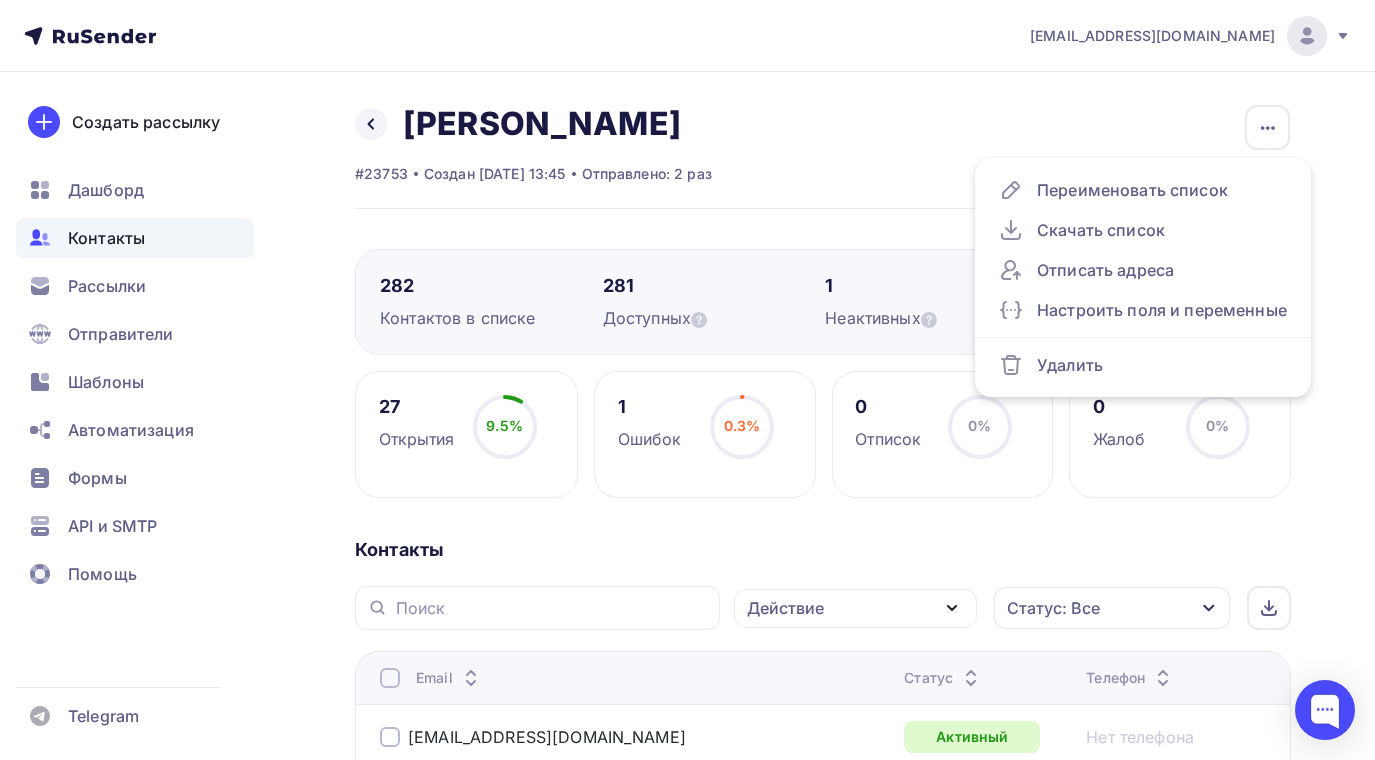 click on "Назад         сиз галя
Переименовать список
Скачать список
Отписать адреса
Настроить поля и переменные
Удалить" at bounding box center (533, 124) 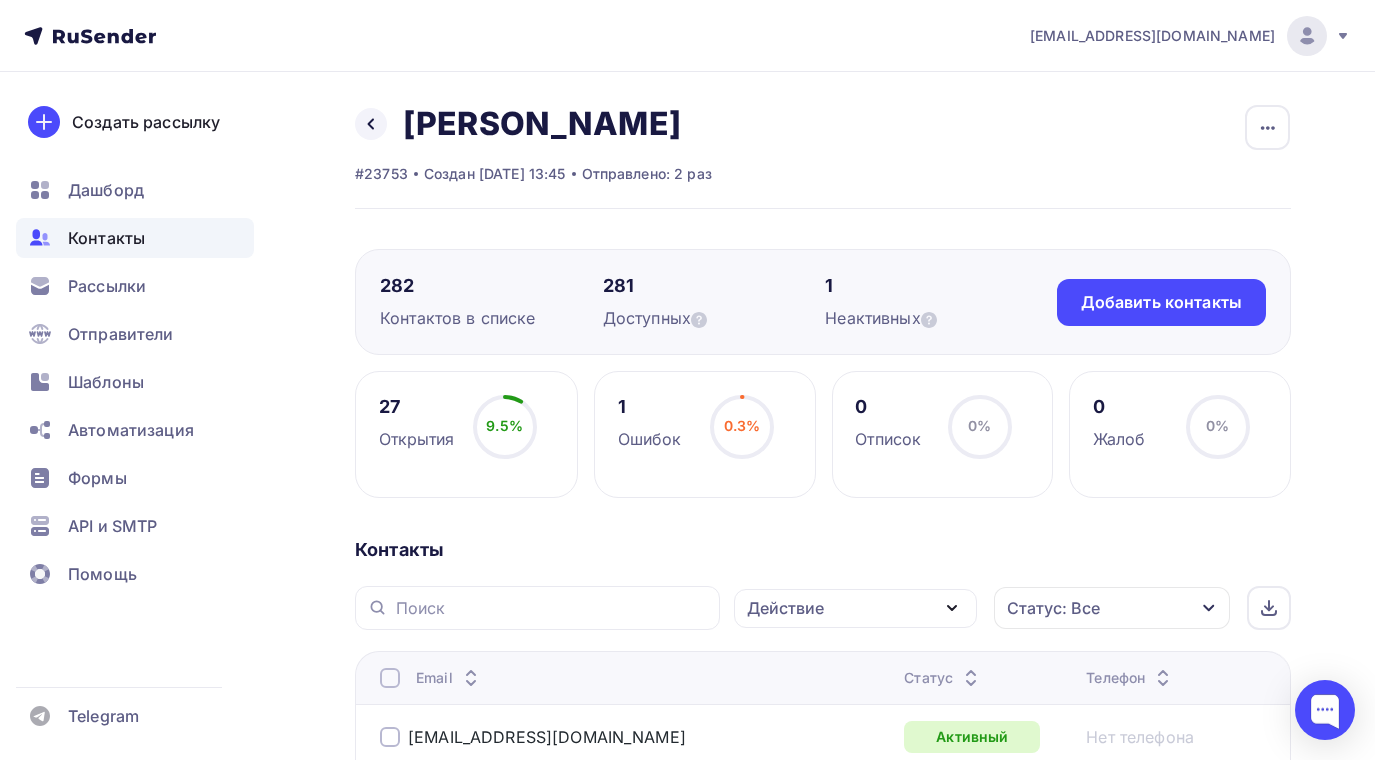 scroll, scrollTop: 100, scrollLeft: 0, axis: vertical 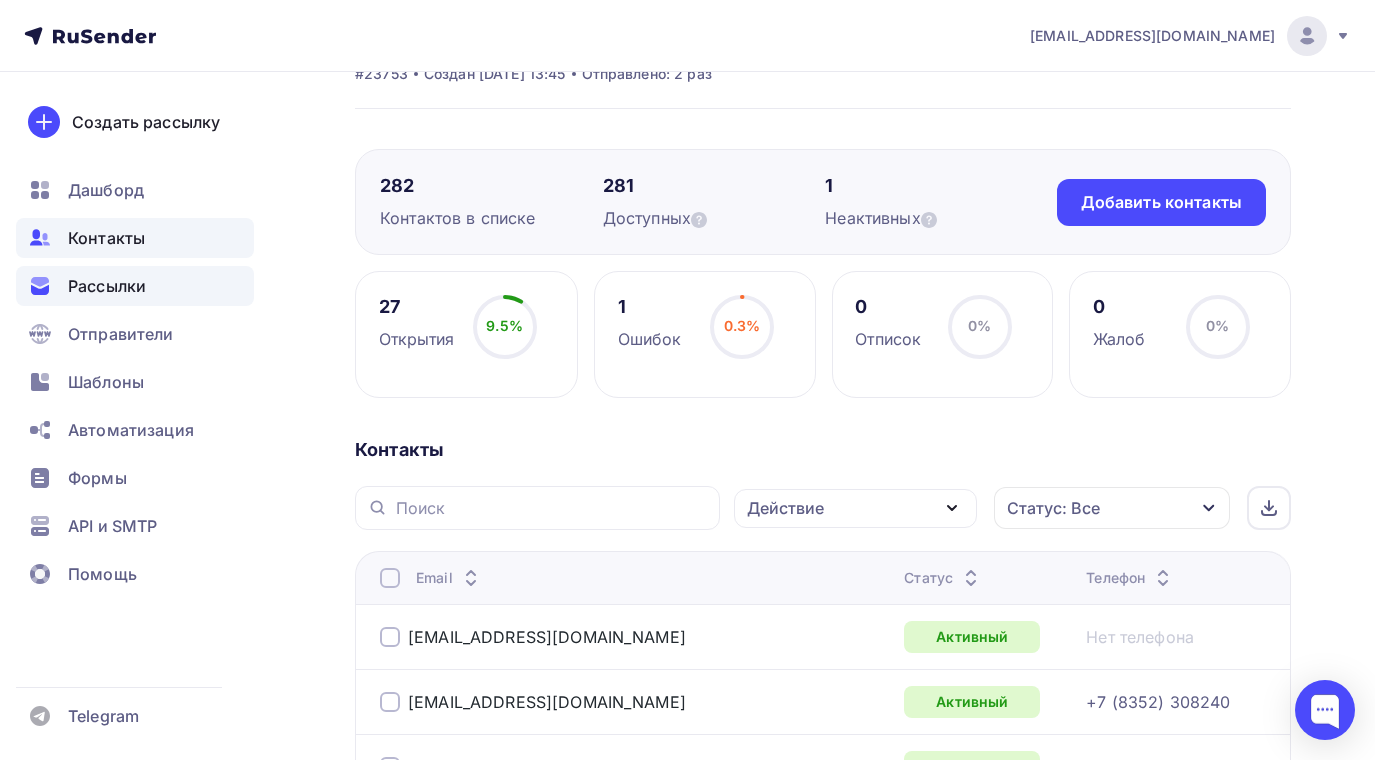click on "Рассылки" at bounding box center [107, 286] 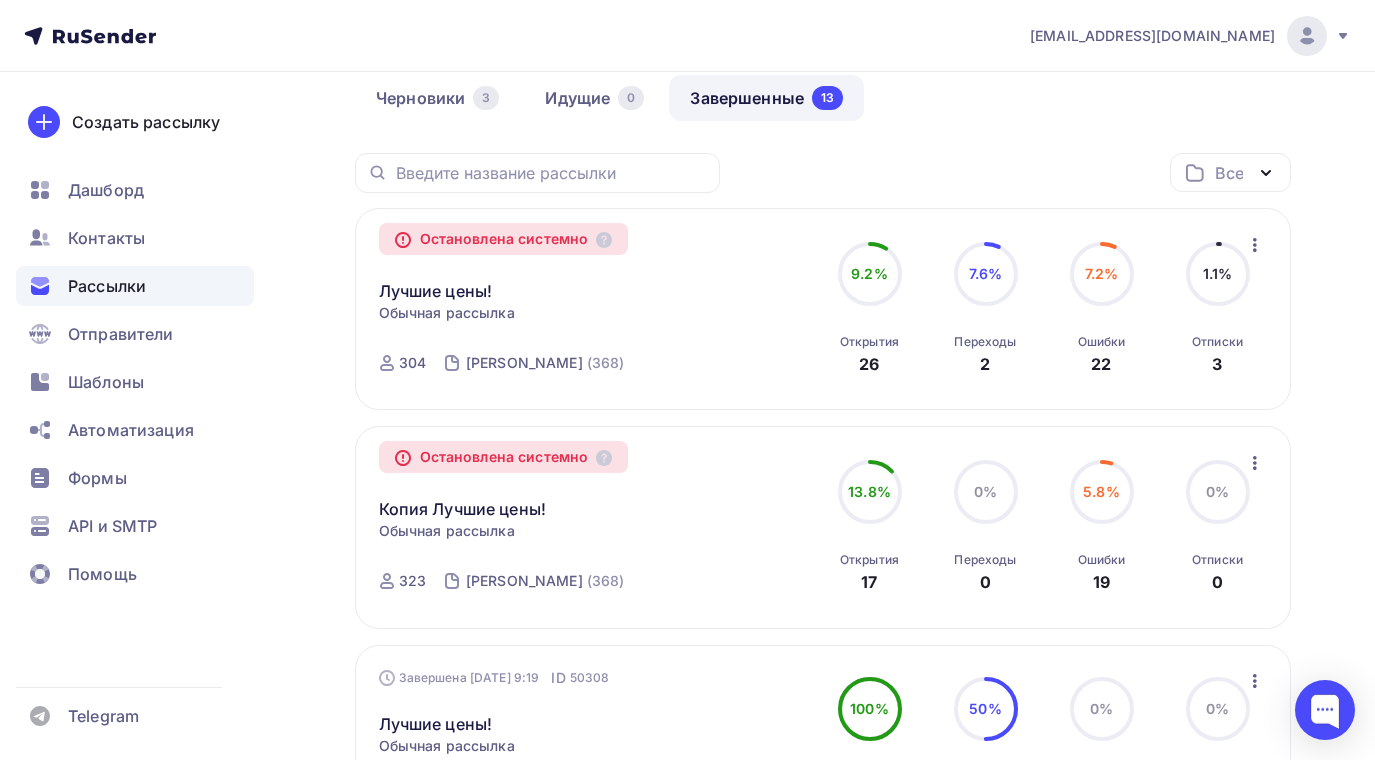 scroll, scrollTop: 0, scrollLeft: 0, axis: both 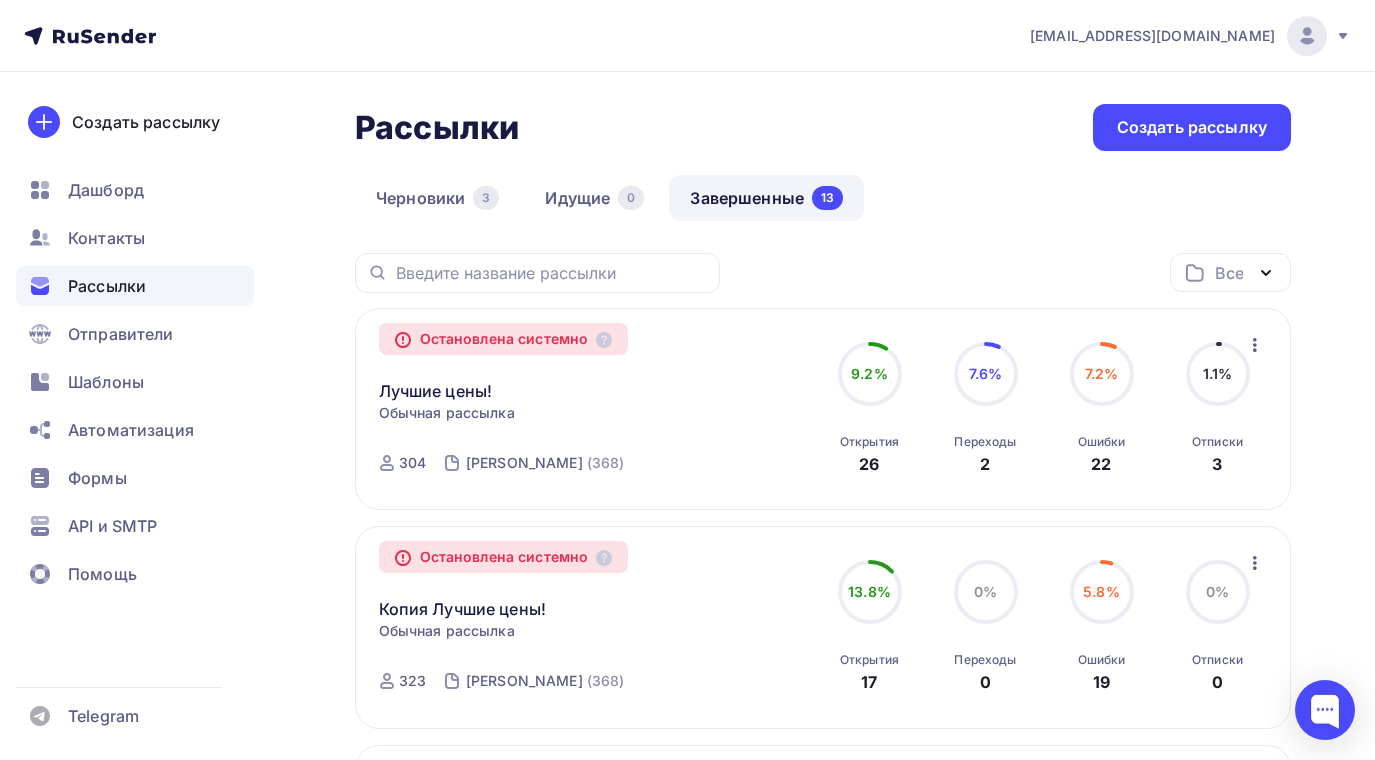 click on "[EMAIL_ADDRESS][DOMAIN_NAME]" at bounding box center (1152, 36) 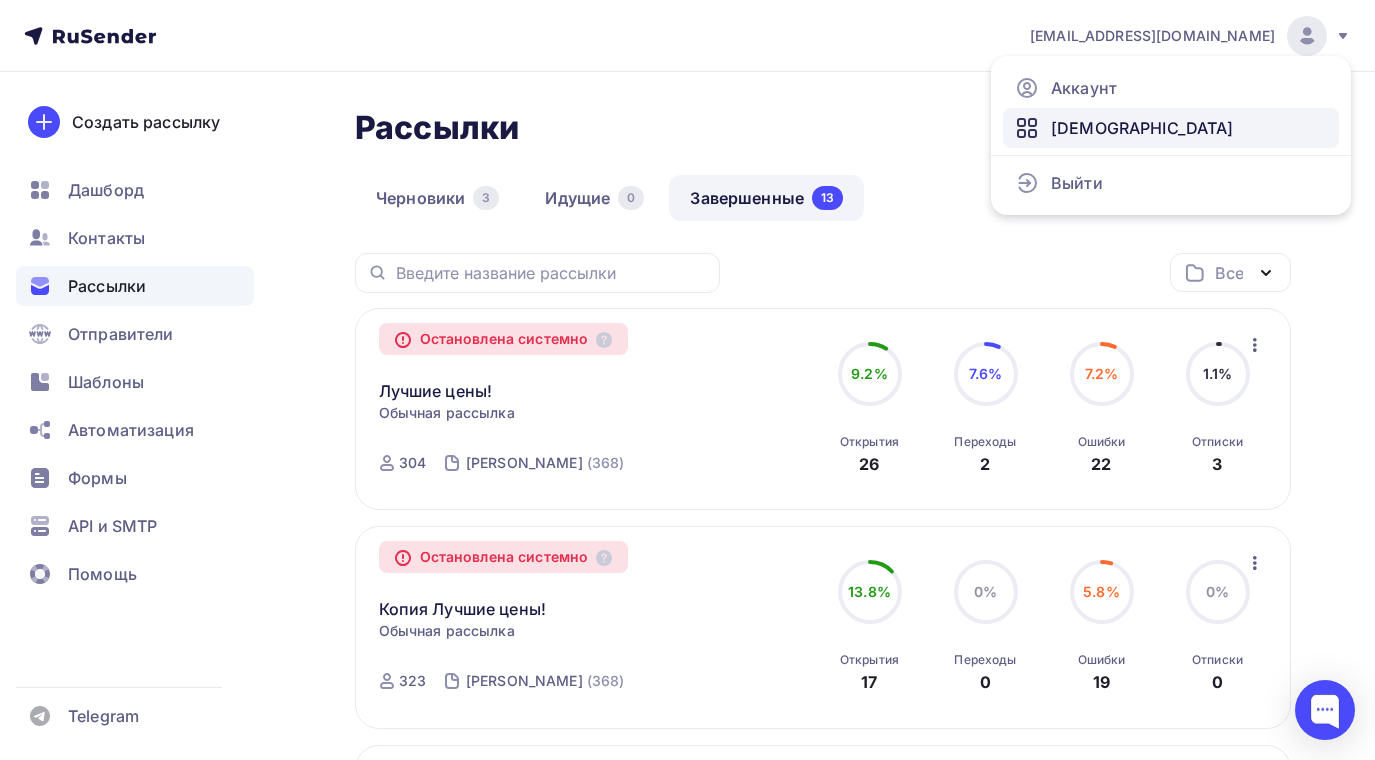 click on "[DEMOGRAPHIC_DATA]" at bounding box center [1142, 128] 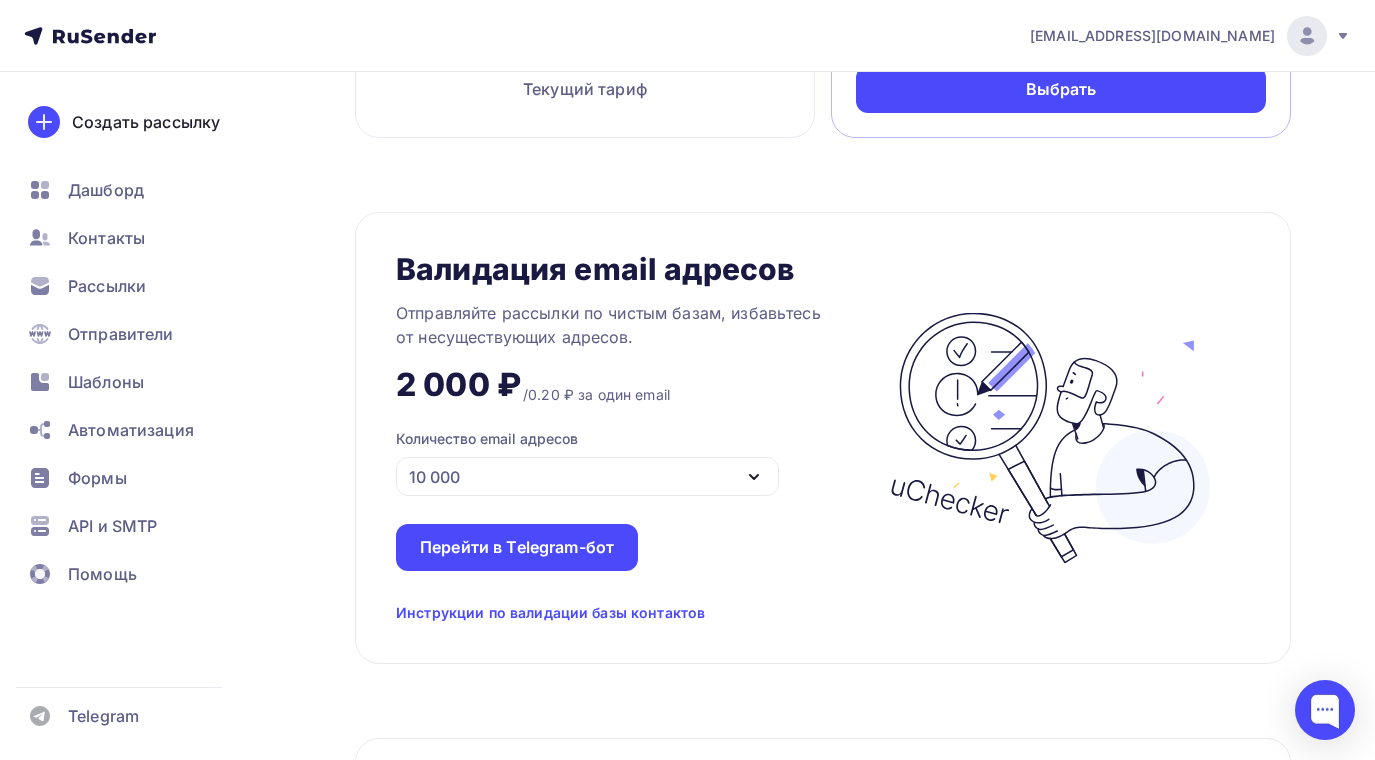 scroll, scrollTop: 1500, scrollLeft: 0, axis: vertical 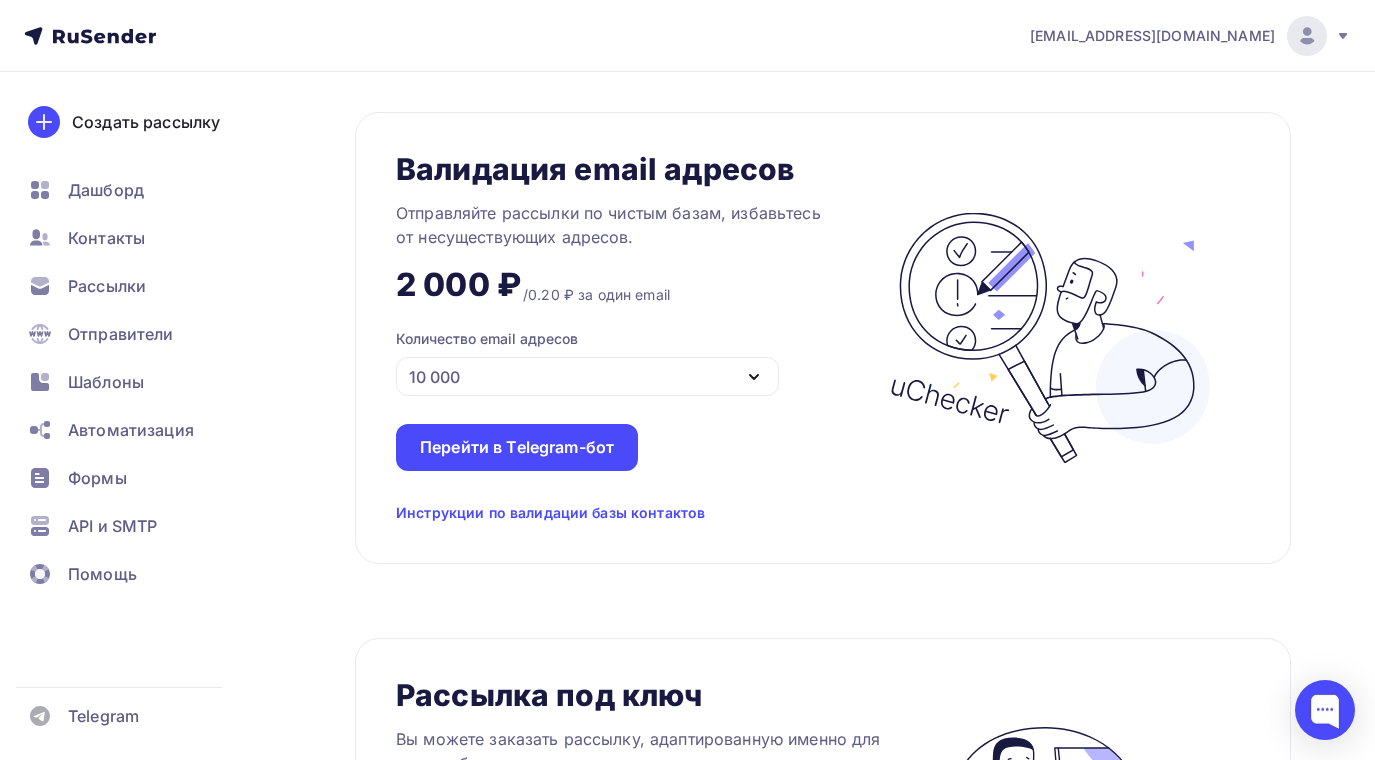 click 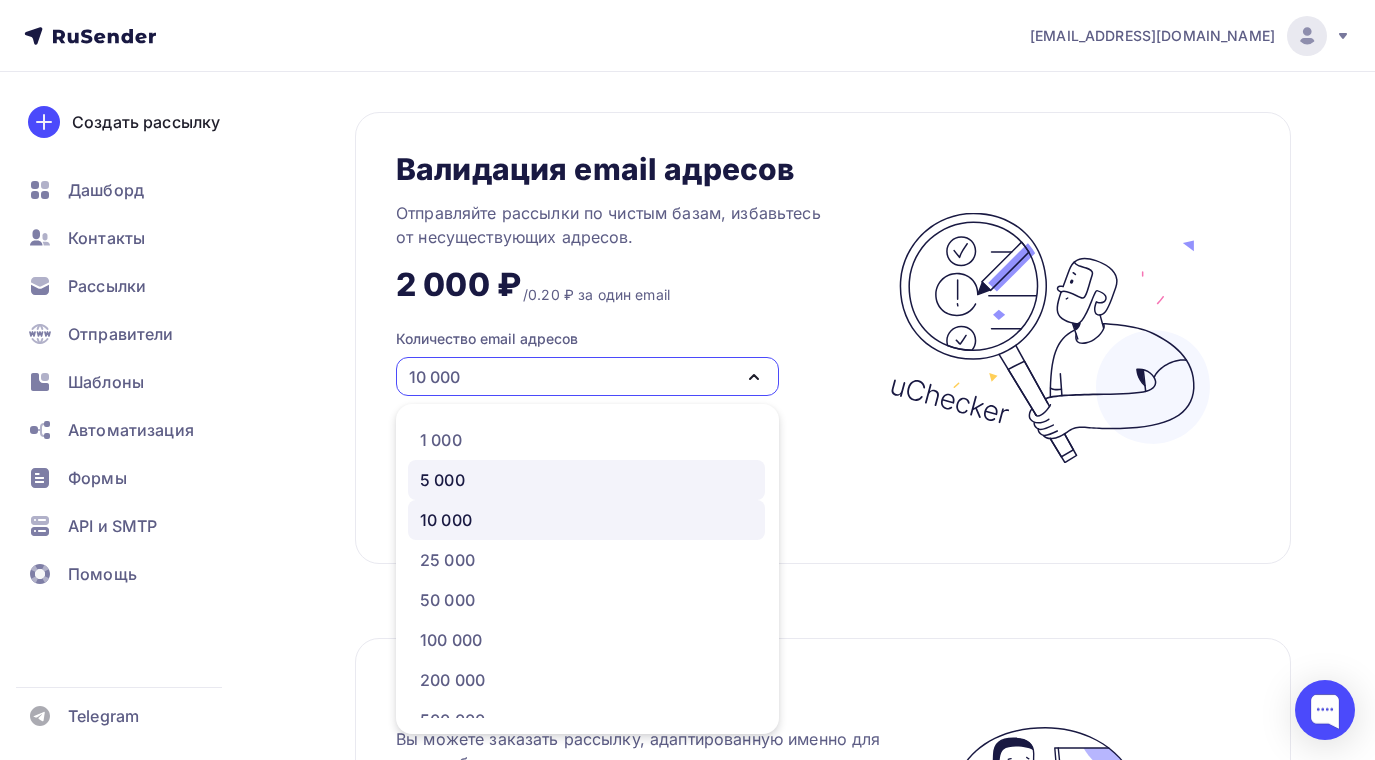 click on "5 000" at bounding box center (442, 480) 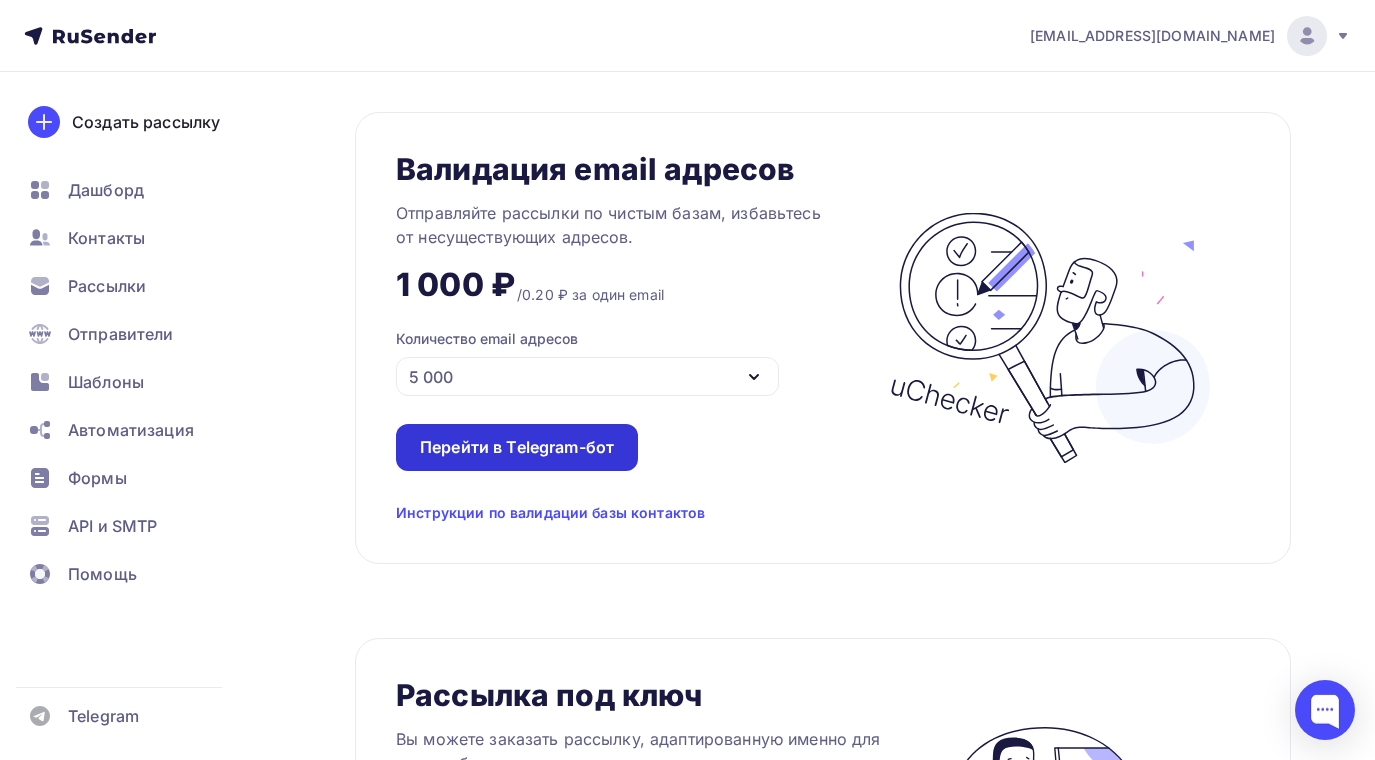 click on "Перейти в Telegram-бот" at bounding box center (517, 447) 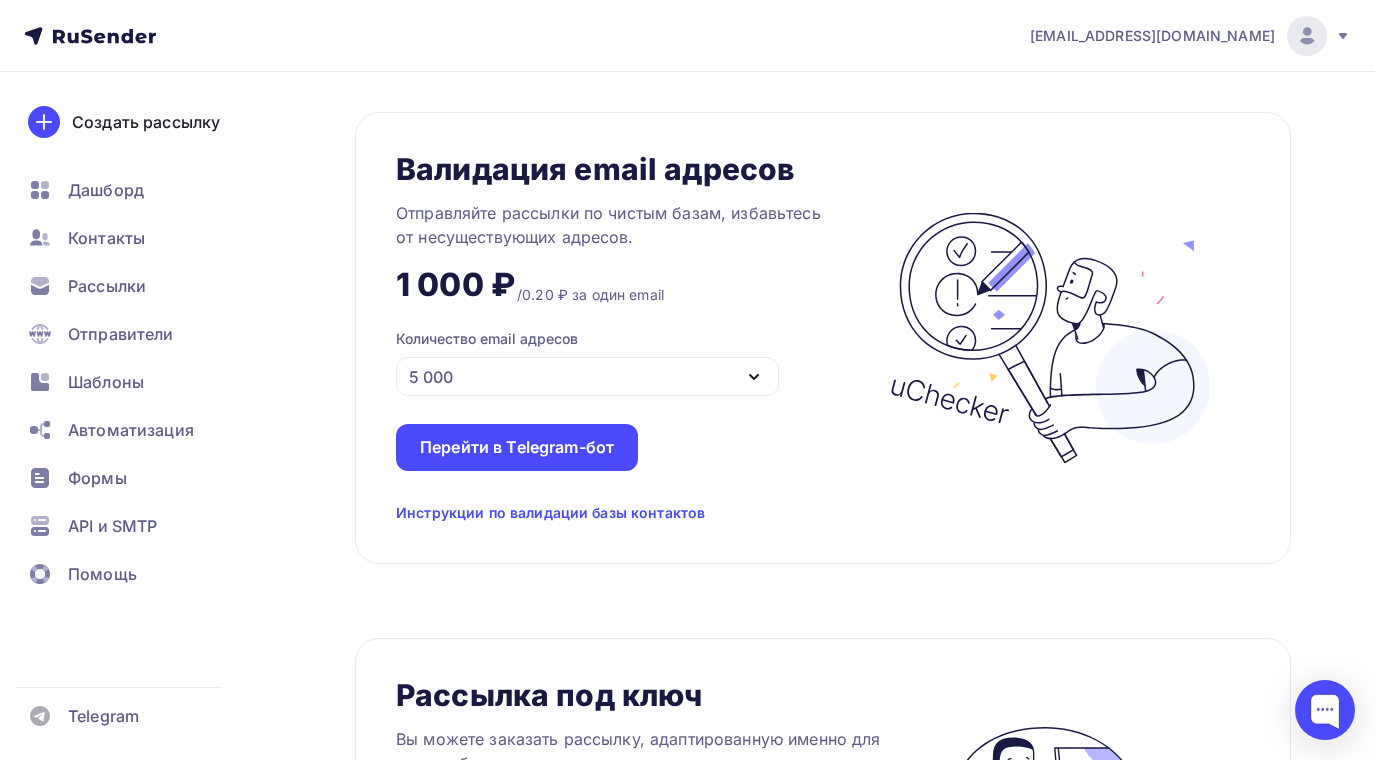 click on "Инструкции по валидации базы контактов" at bounding box center [550, 513] 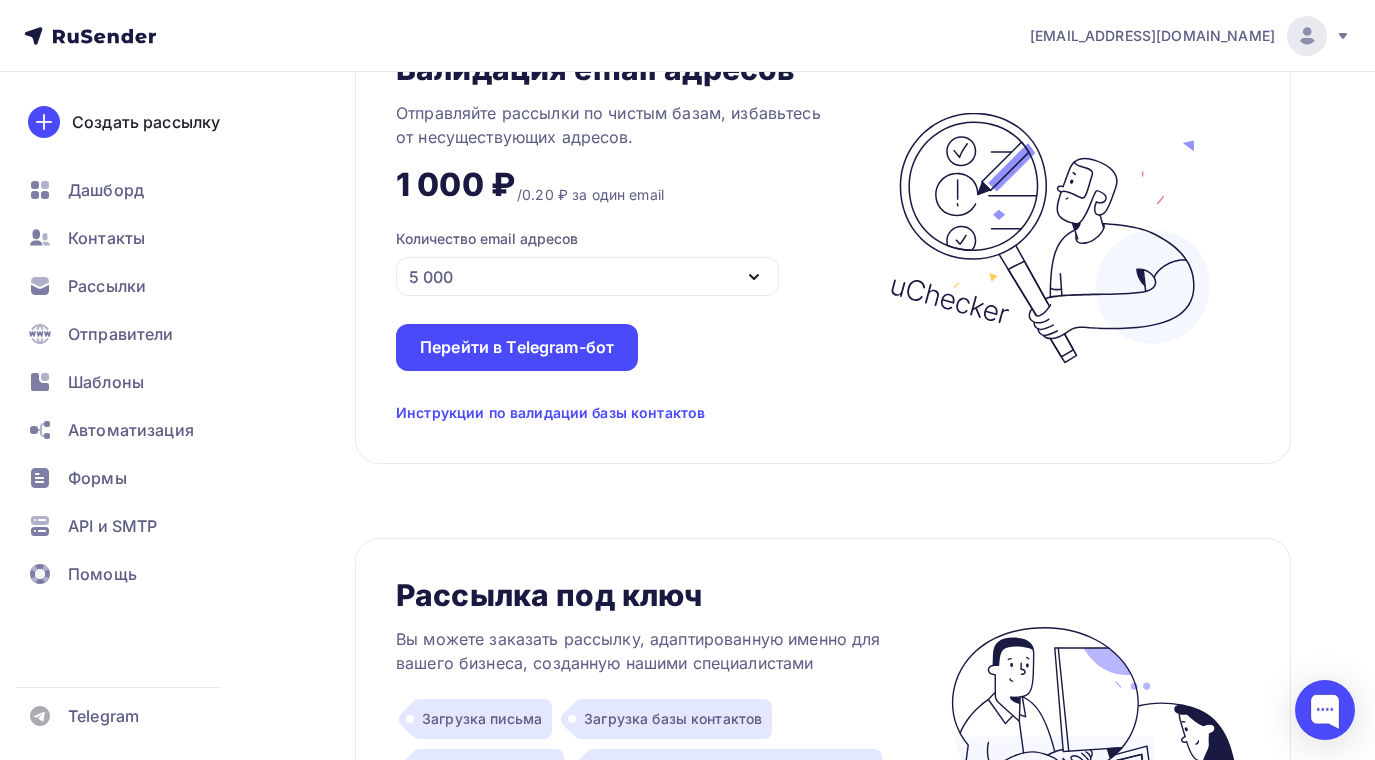 scroll, scrollTop: 1500, scrollLeft: 0, axis: vertical 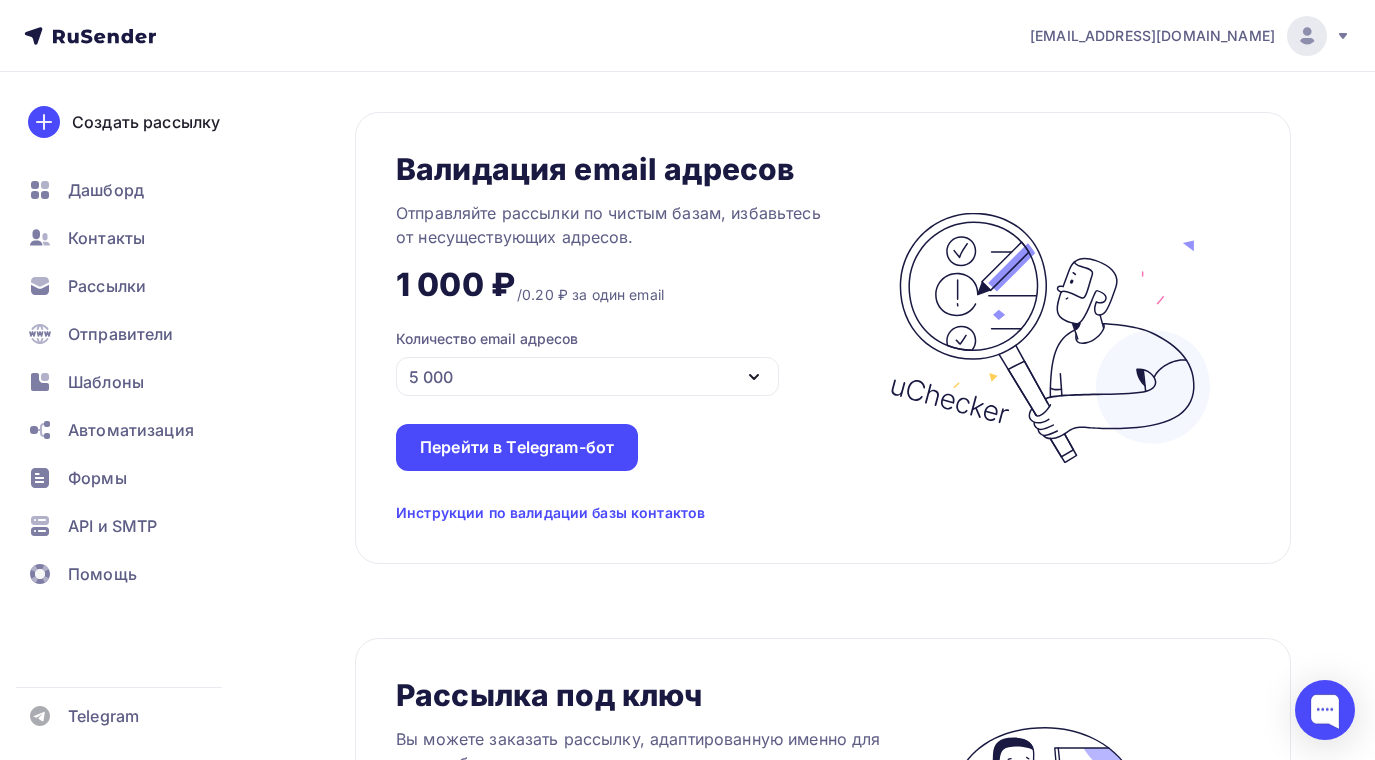 click 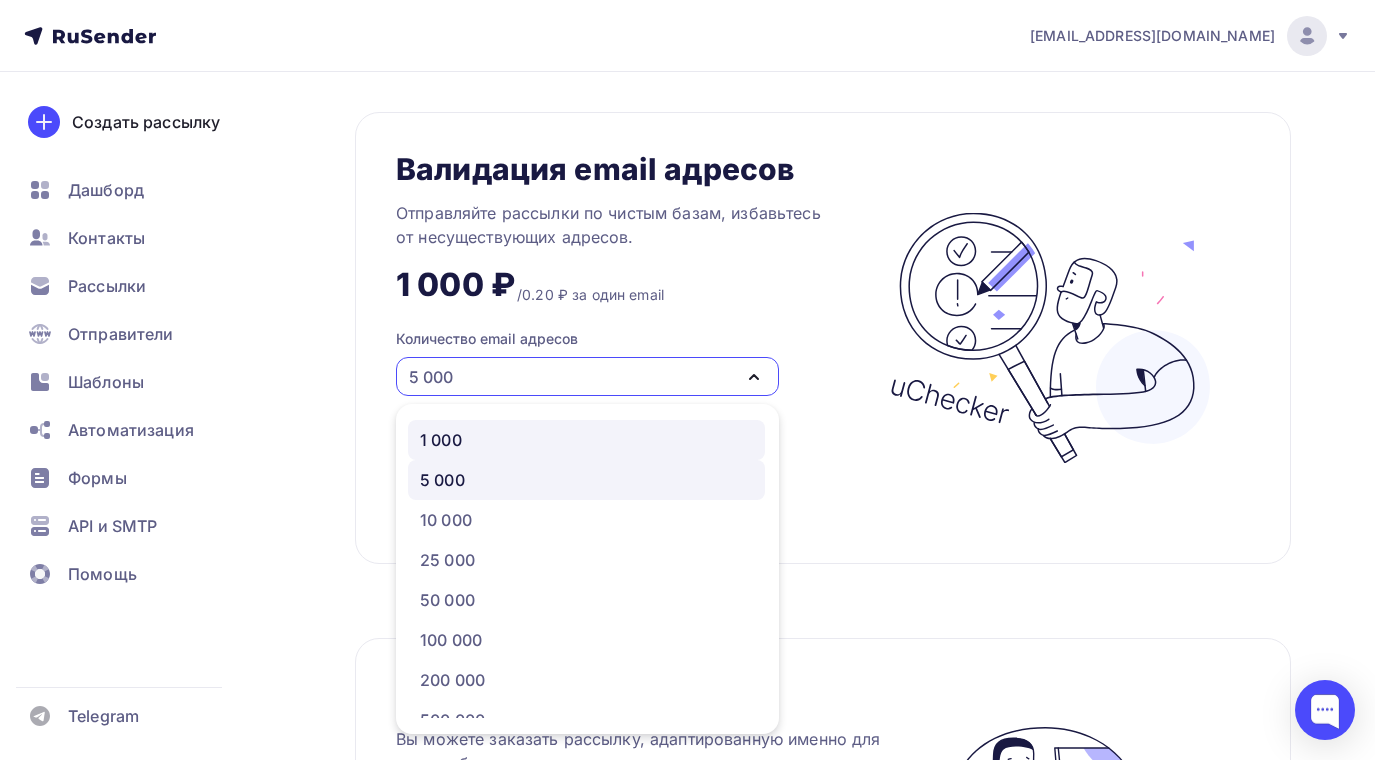 click on "1 000" at bounding box center (441, 440) 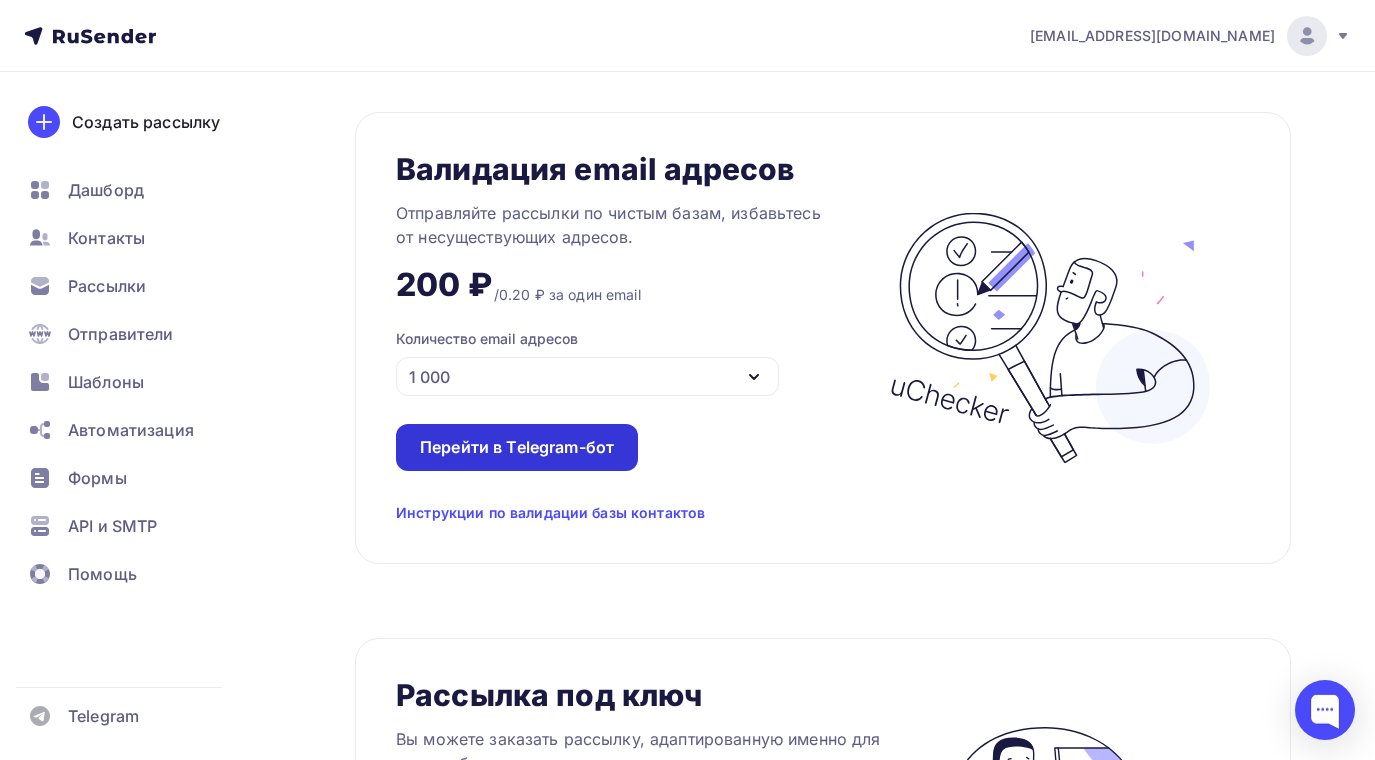click on "Перейти в Telegram-бот" at bounding box center [517, 447] 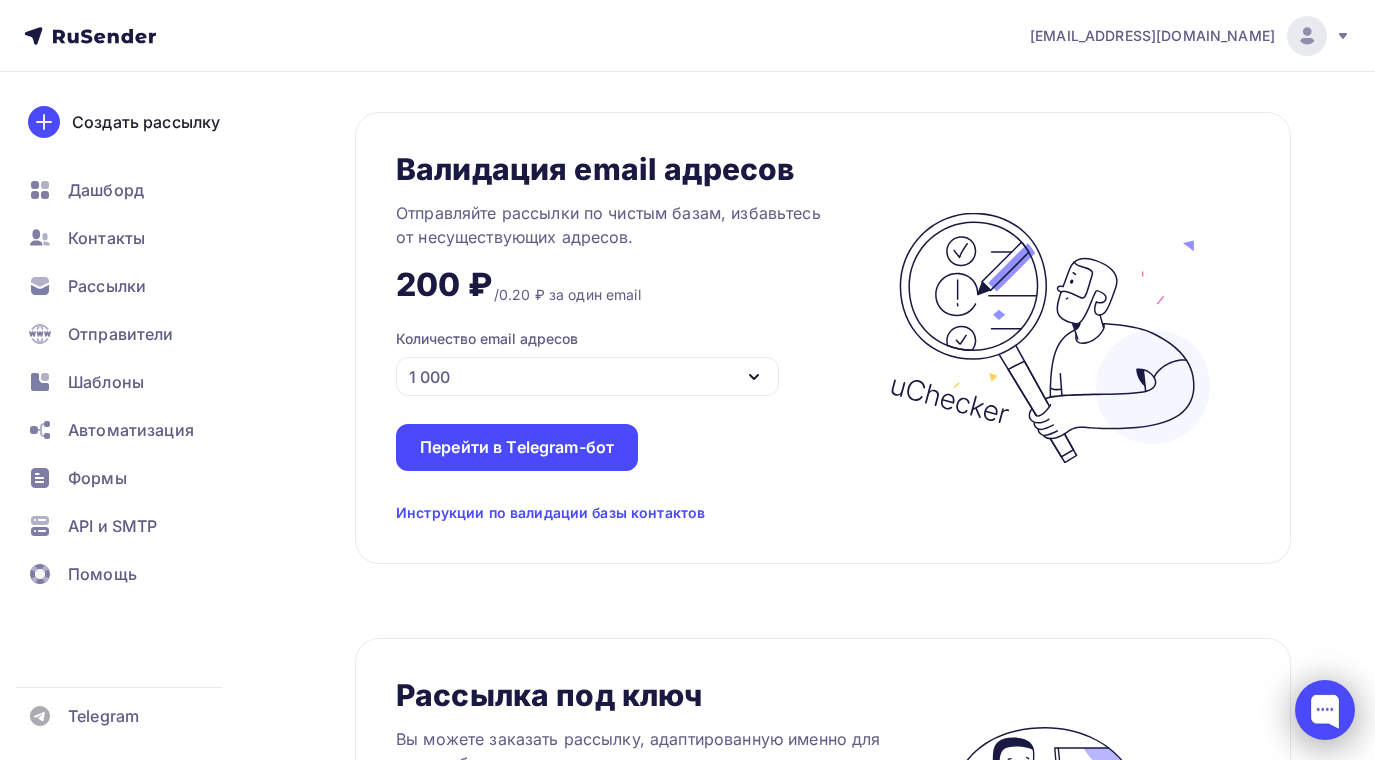 click at bounding box center (1325, 710) 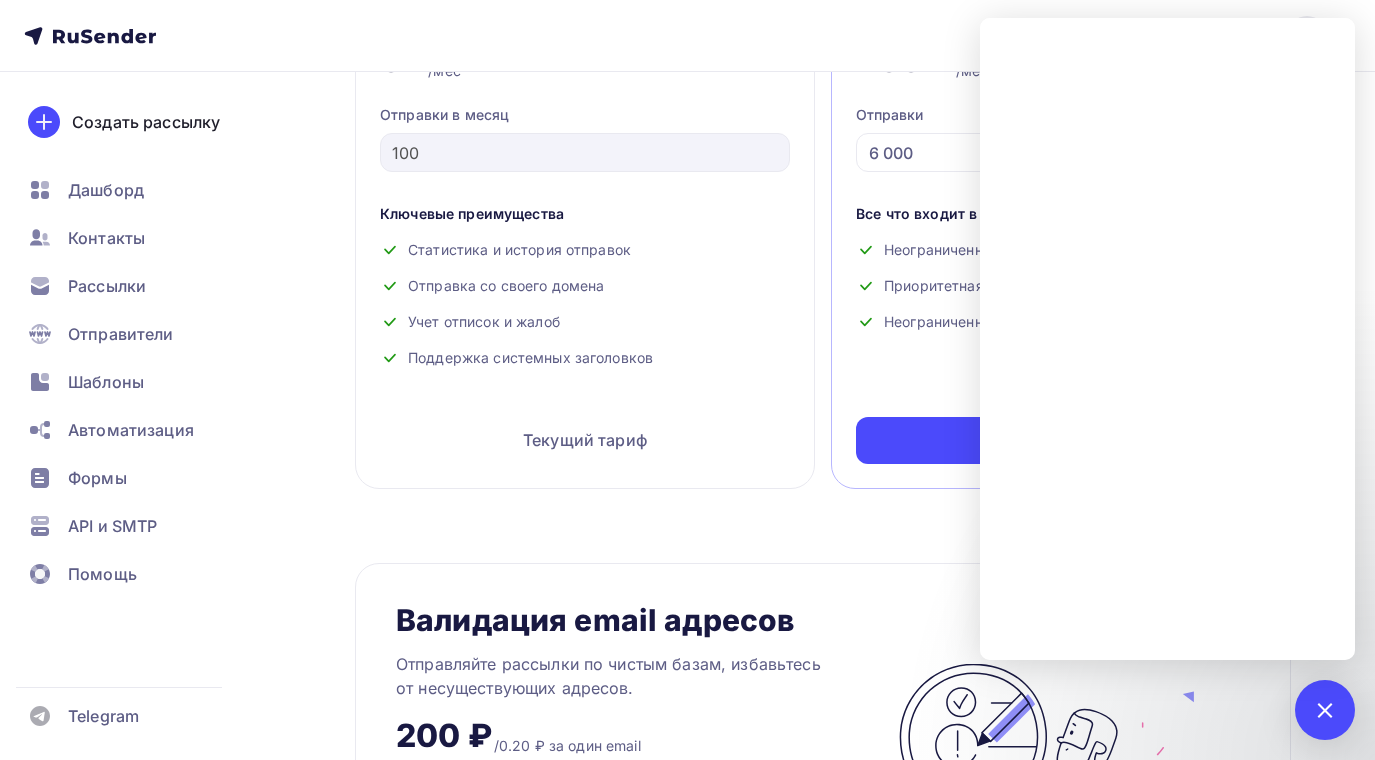 scroll, scrollTop: 1349, scrollLeft: 0, axis: vertical 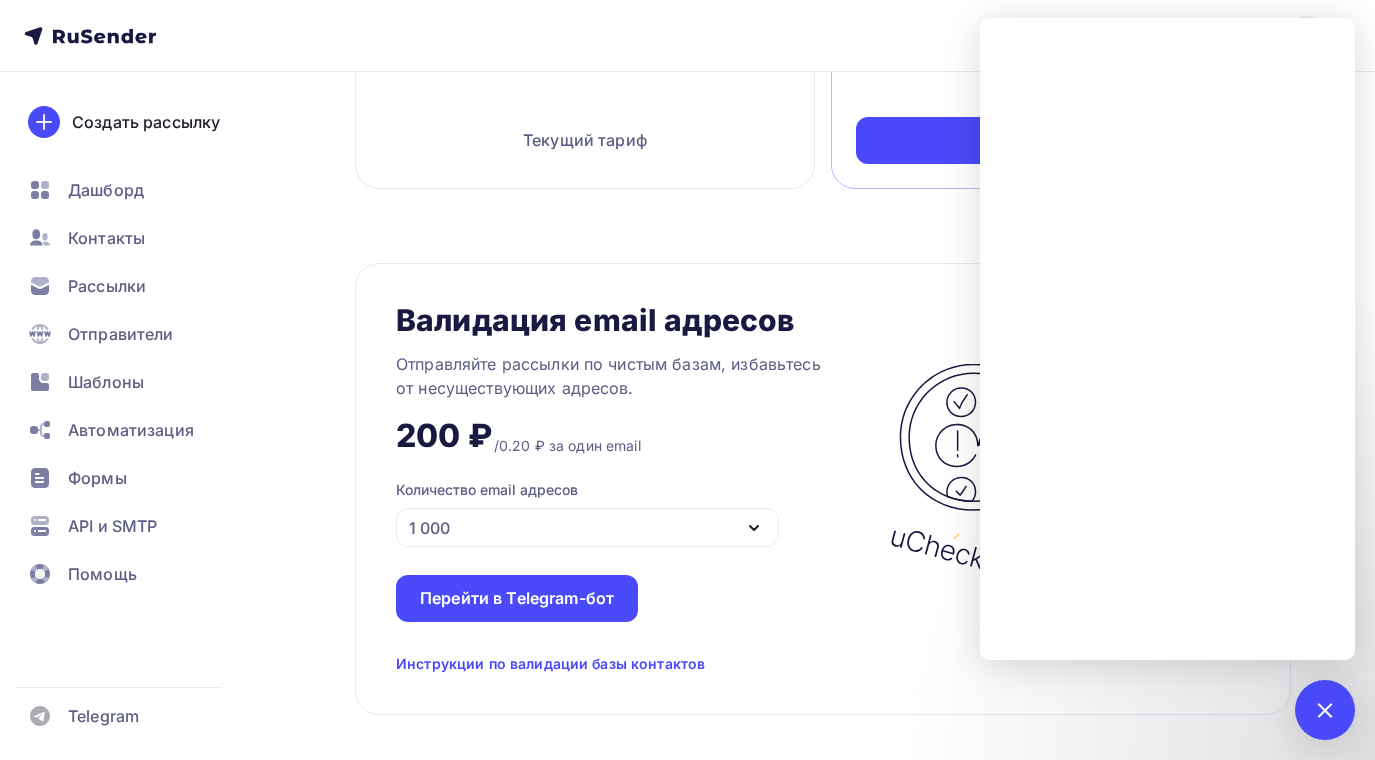 click 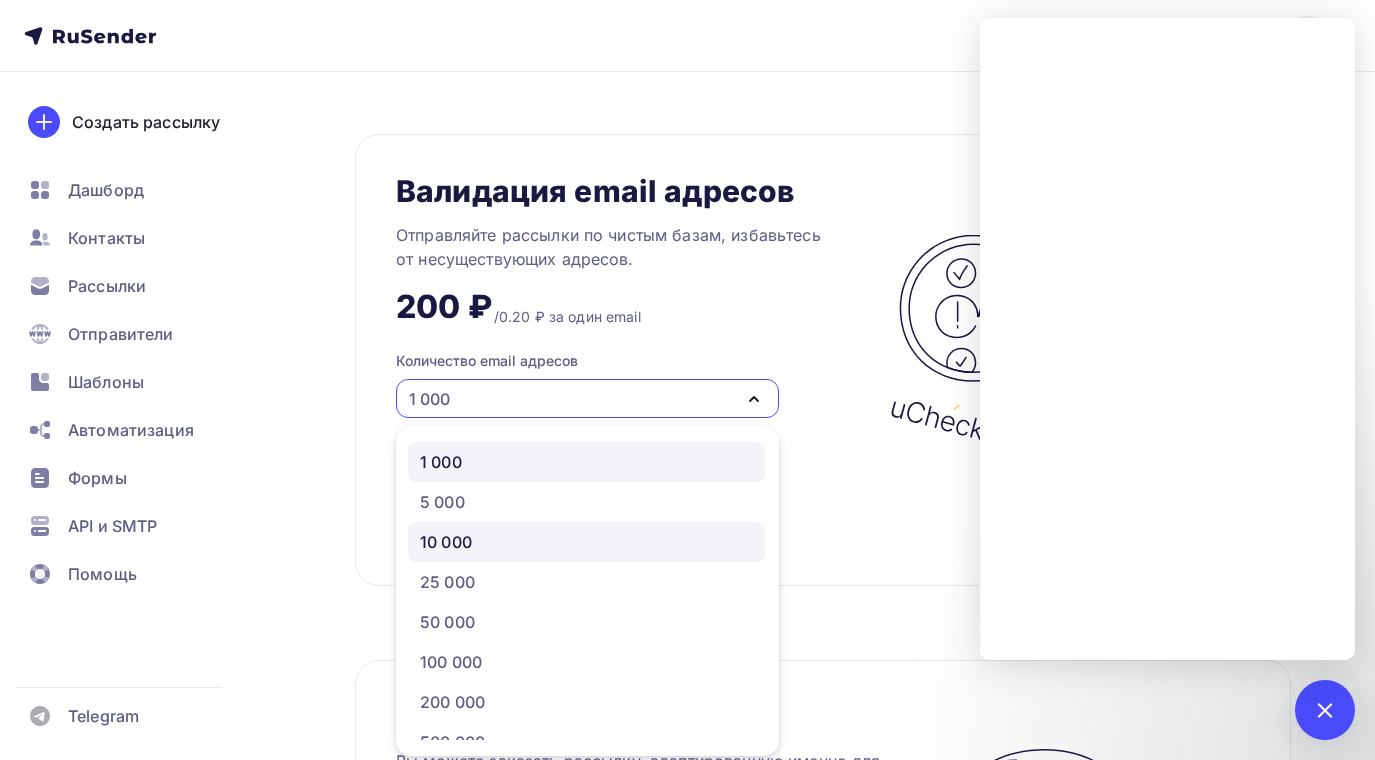 click on "10 000" at bounding box center (446, 542) 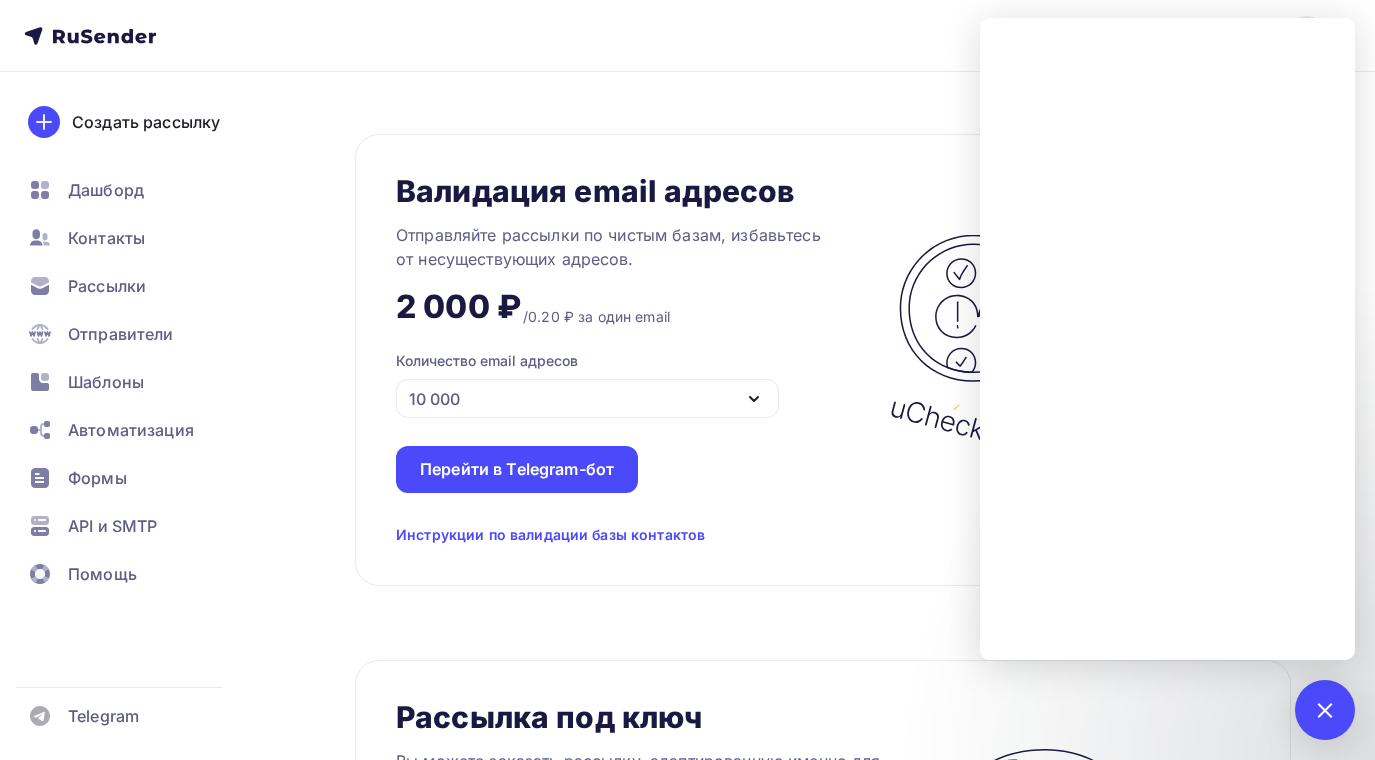 click 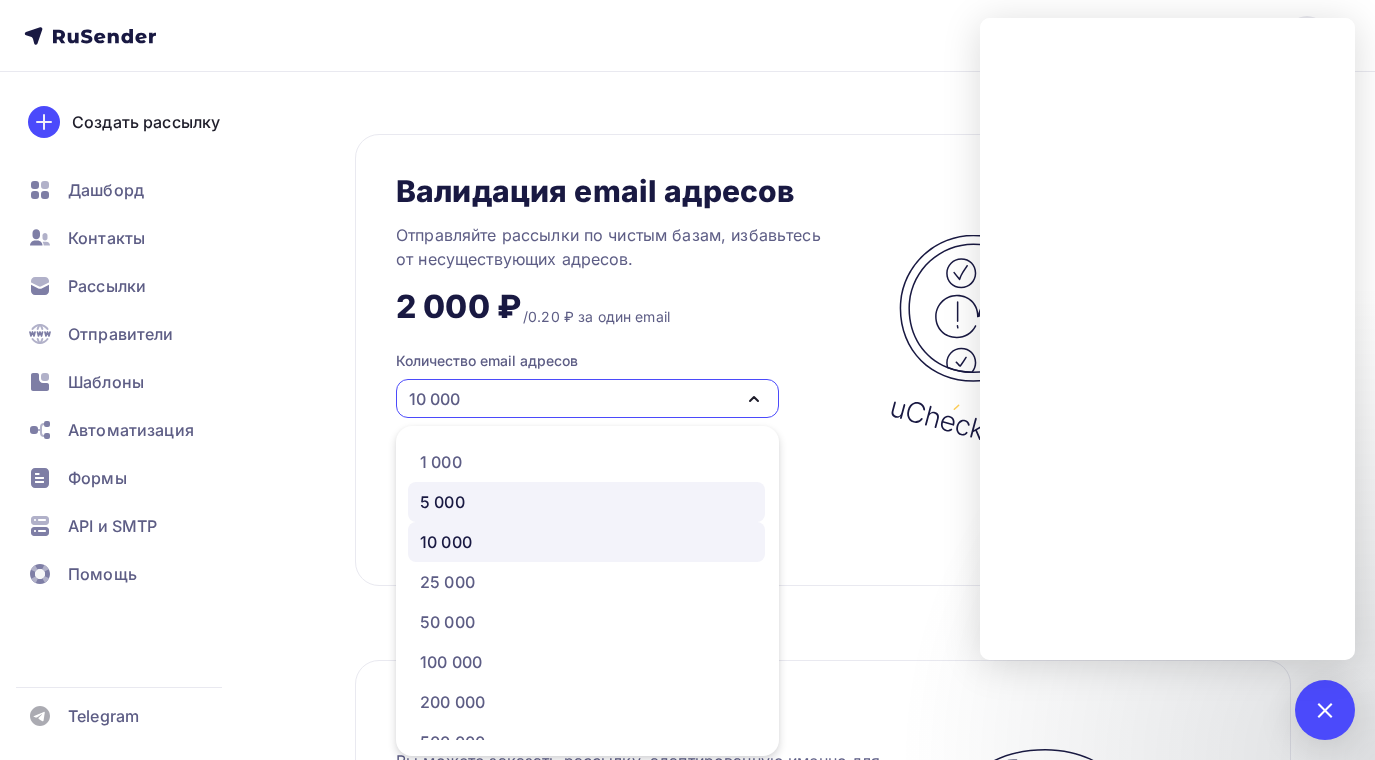 click on "5 000" at bounding box center (586, 502) 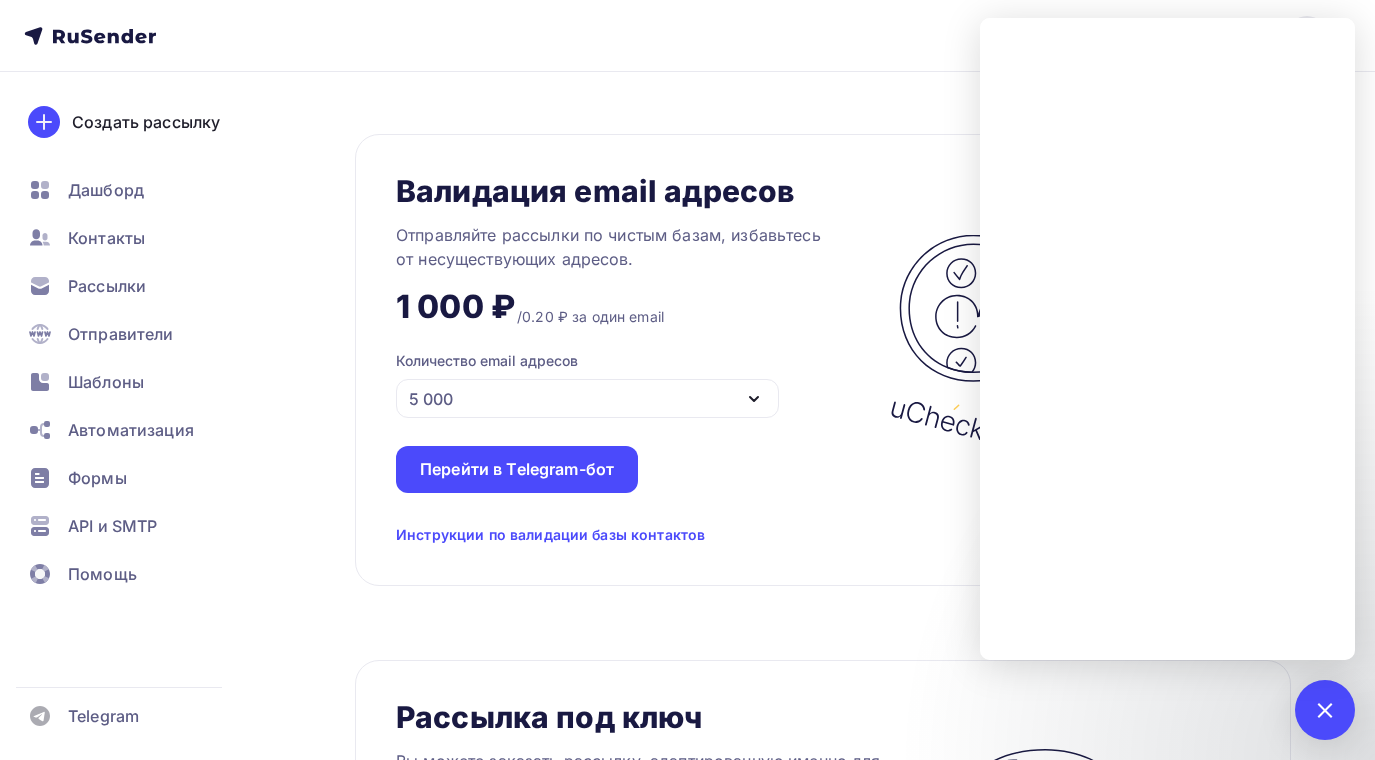 scroll, scrollTop: 1378, scrollLeft: 0, axis: vertical 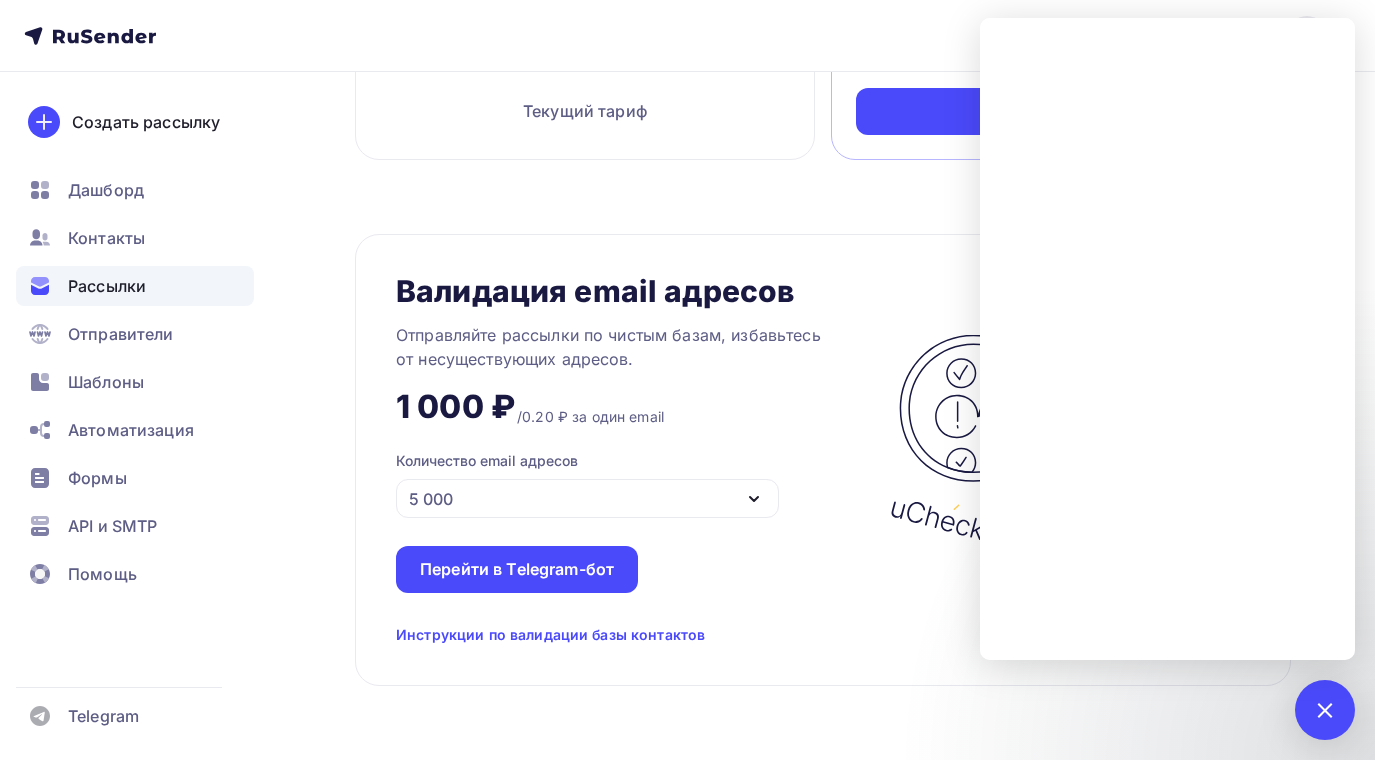 click on "Рассылки" at bounding box center [107, 286] 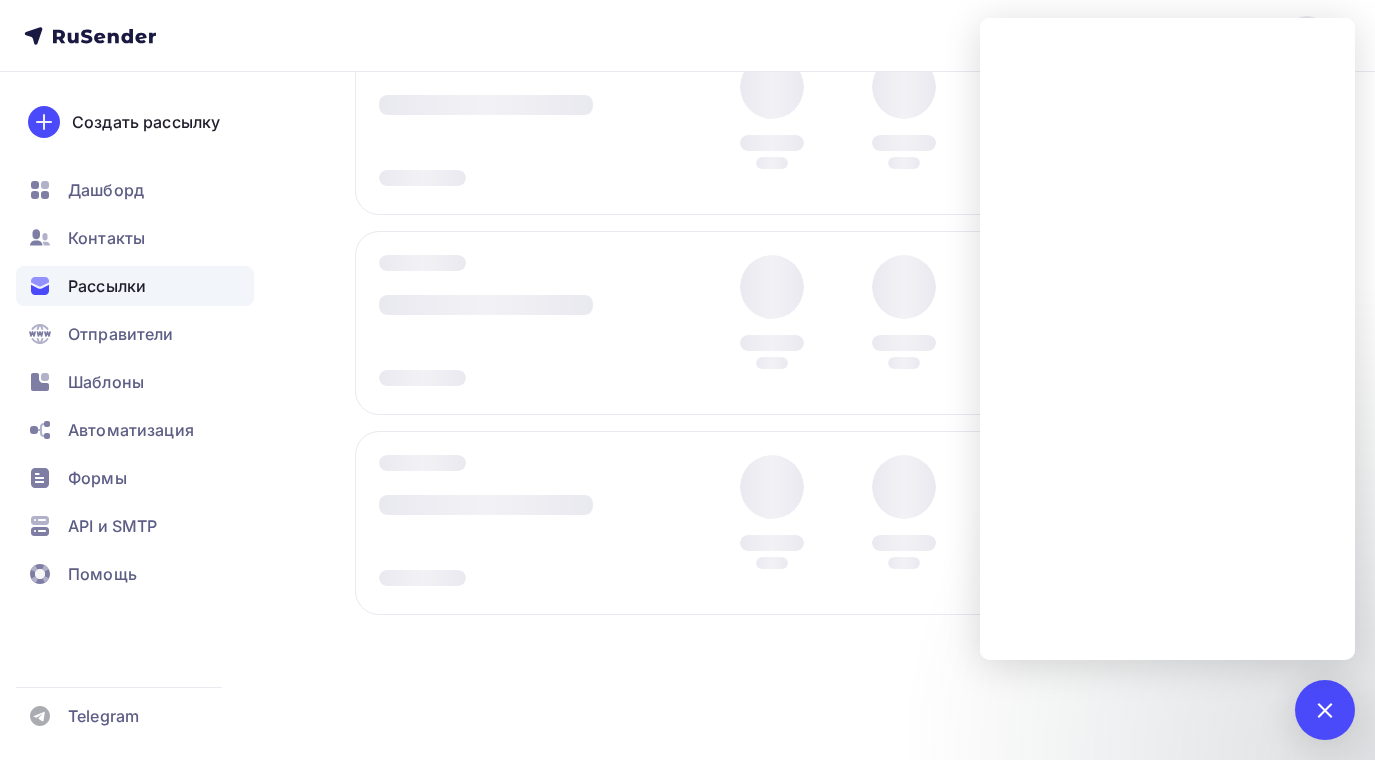 scroll, scrollTop: 0, scrollLeft: 0, axis: both 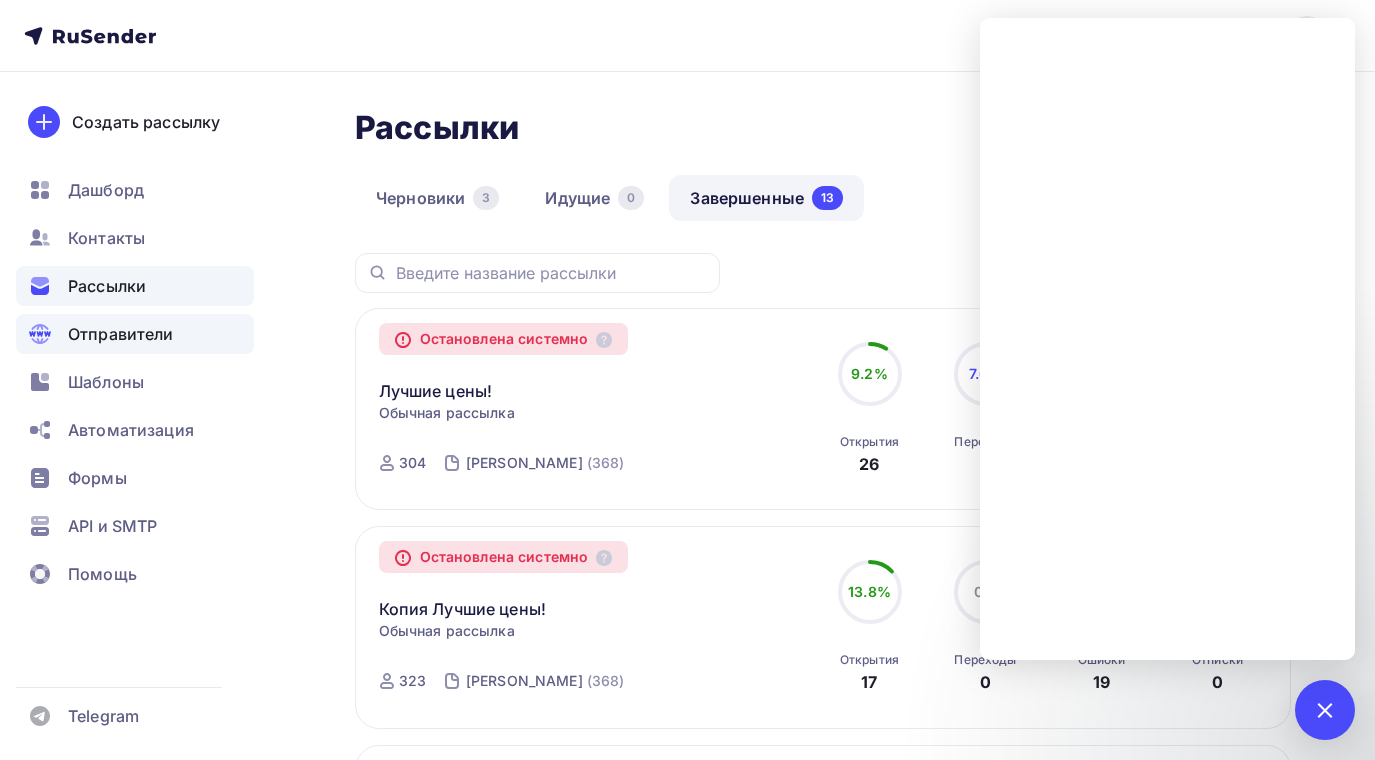 click on "Отправители" at bounding box center (121, 334) 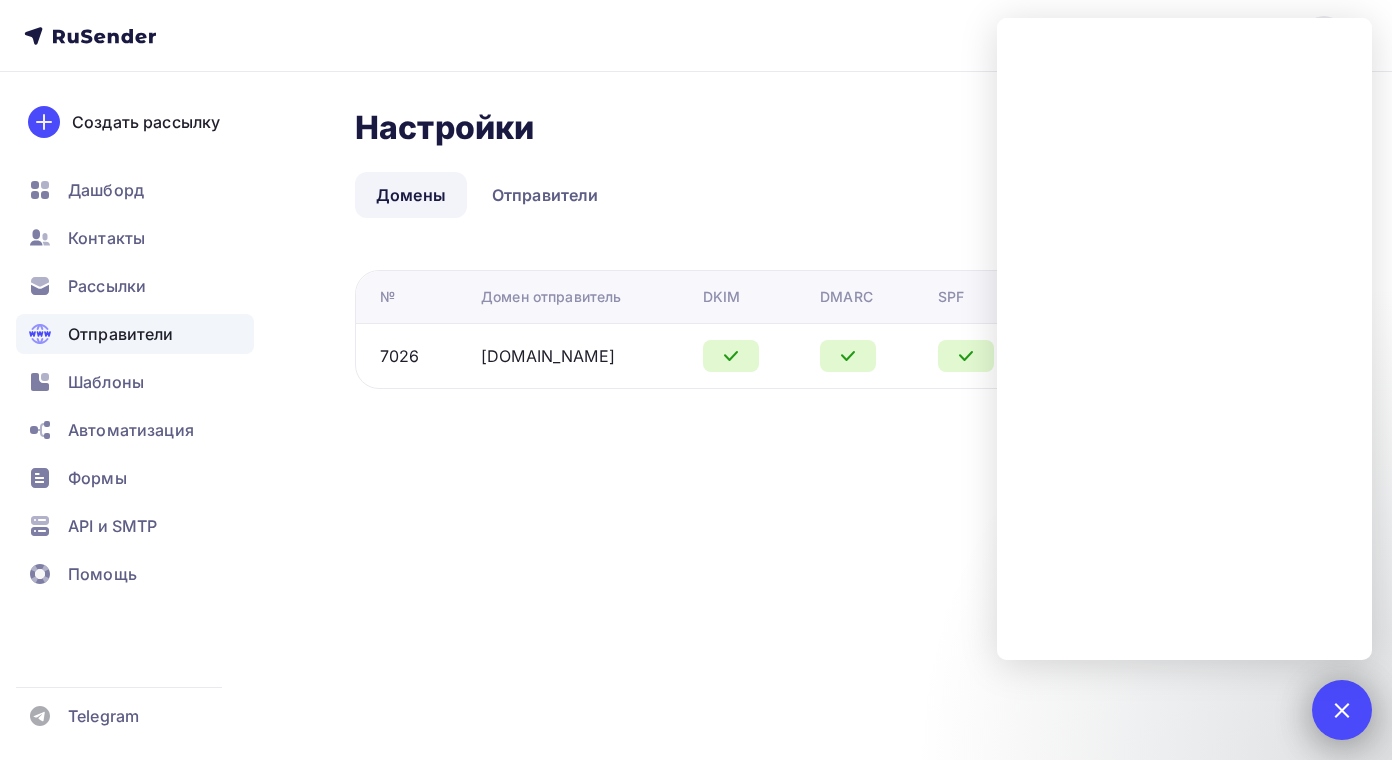 click at bounding box center (1342, 710) 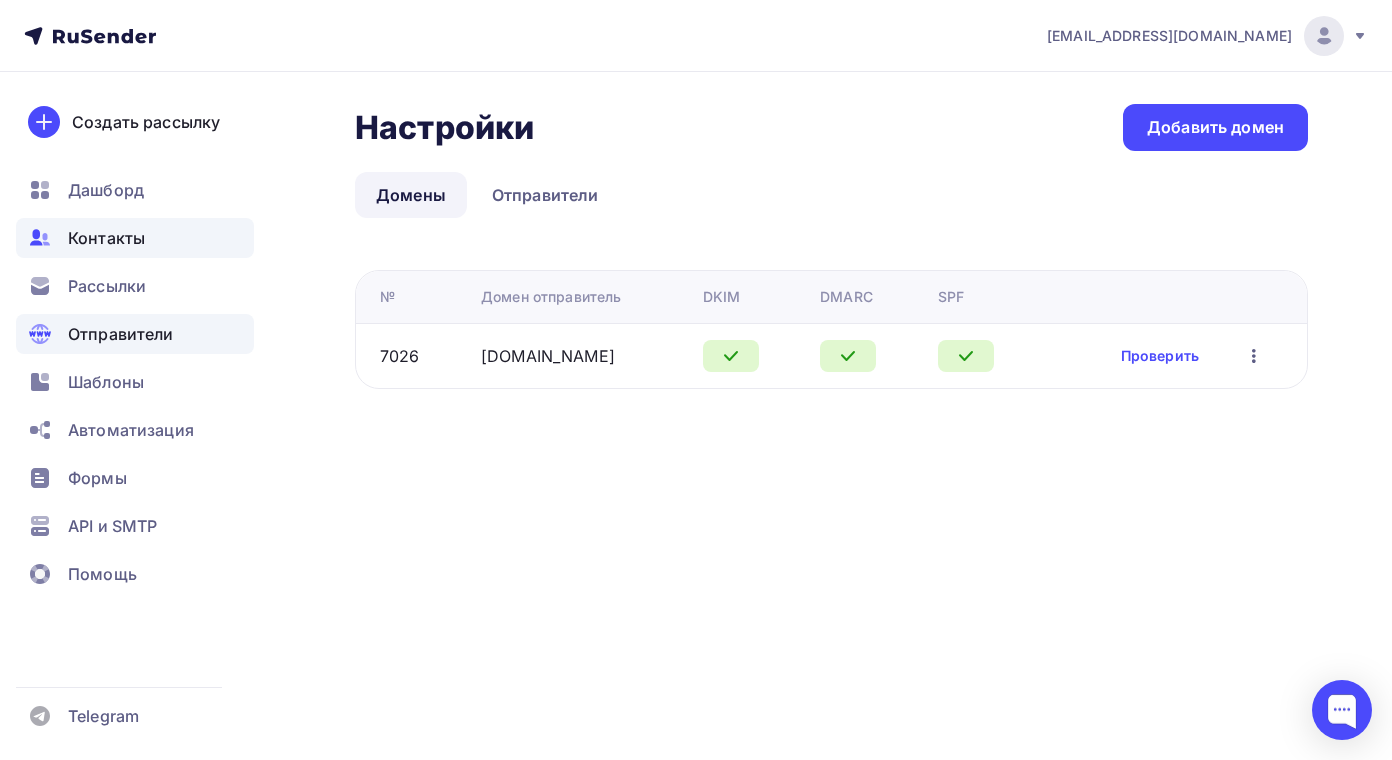 click on "Контакты" at bounding box center (106, 238) 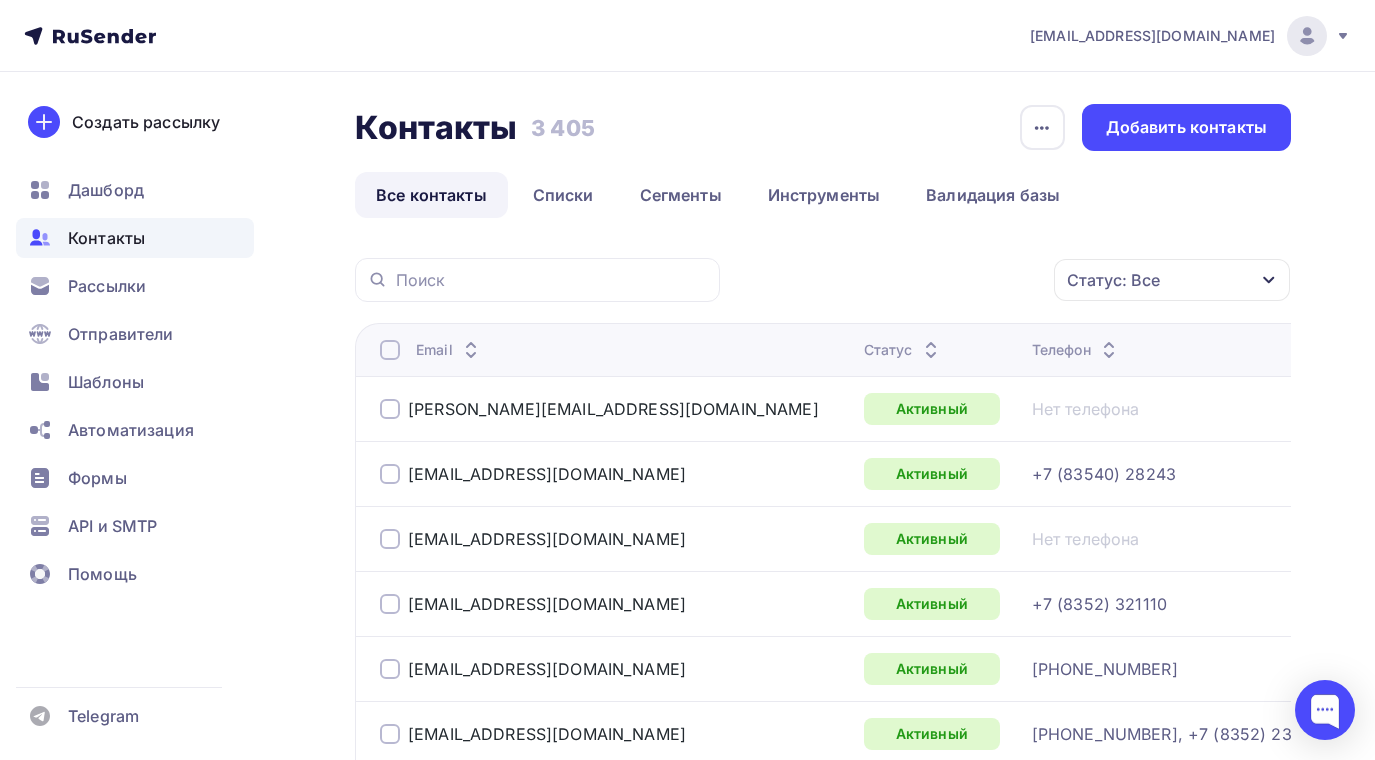 click at bounding box center [390, 350] 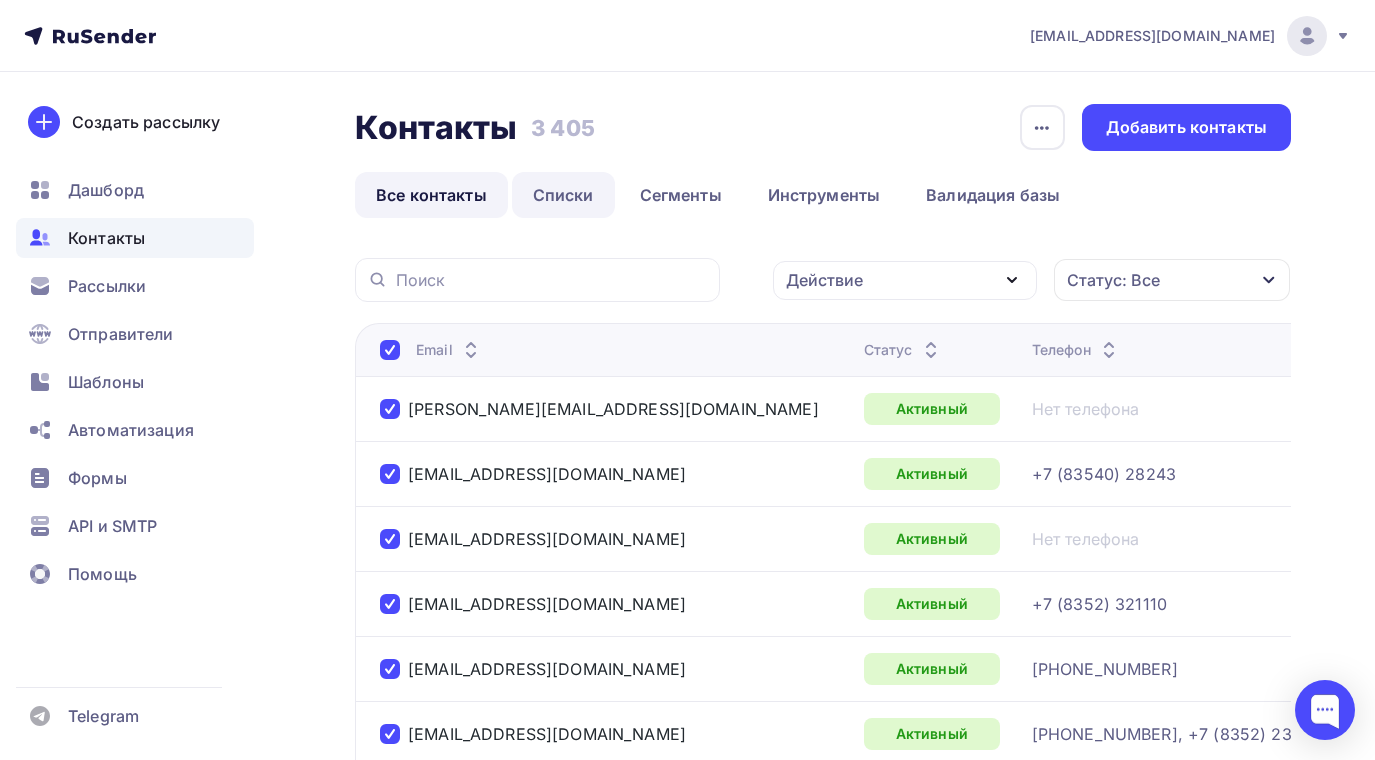 click on "Списки" at bounding box center [563, 195] 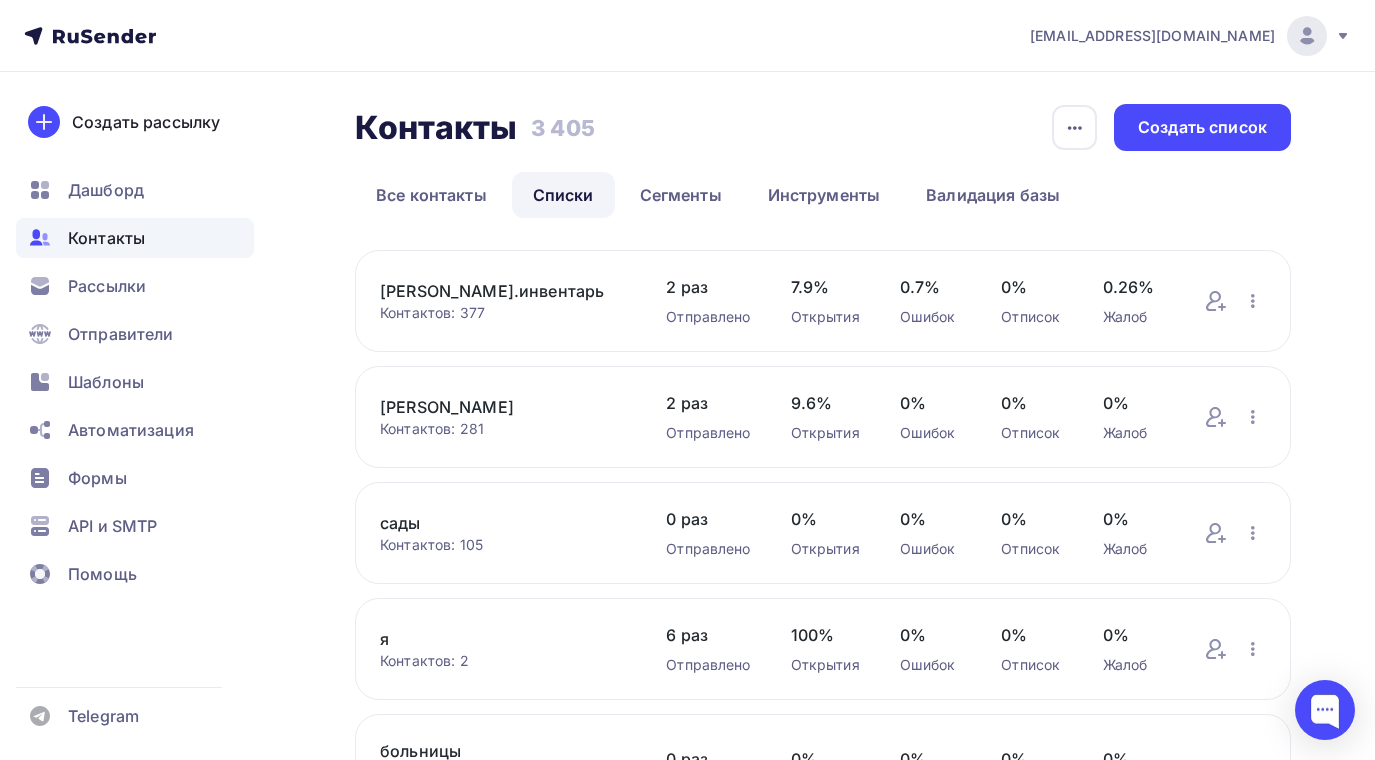 click on "[PERSON_NAME].инвентарь" at bounding box center [503, 291] 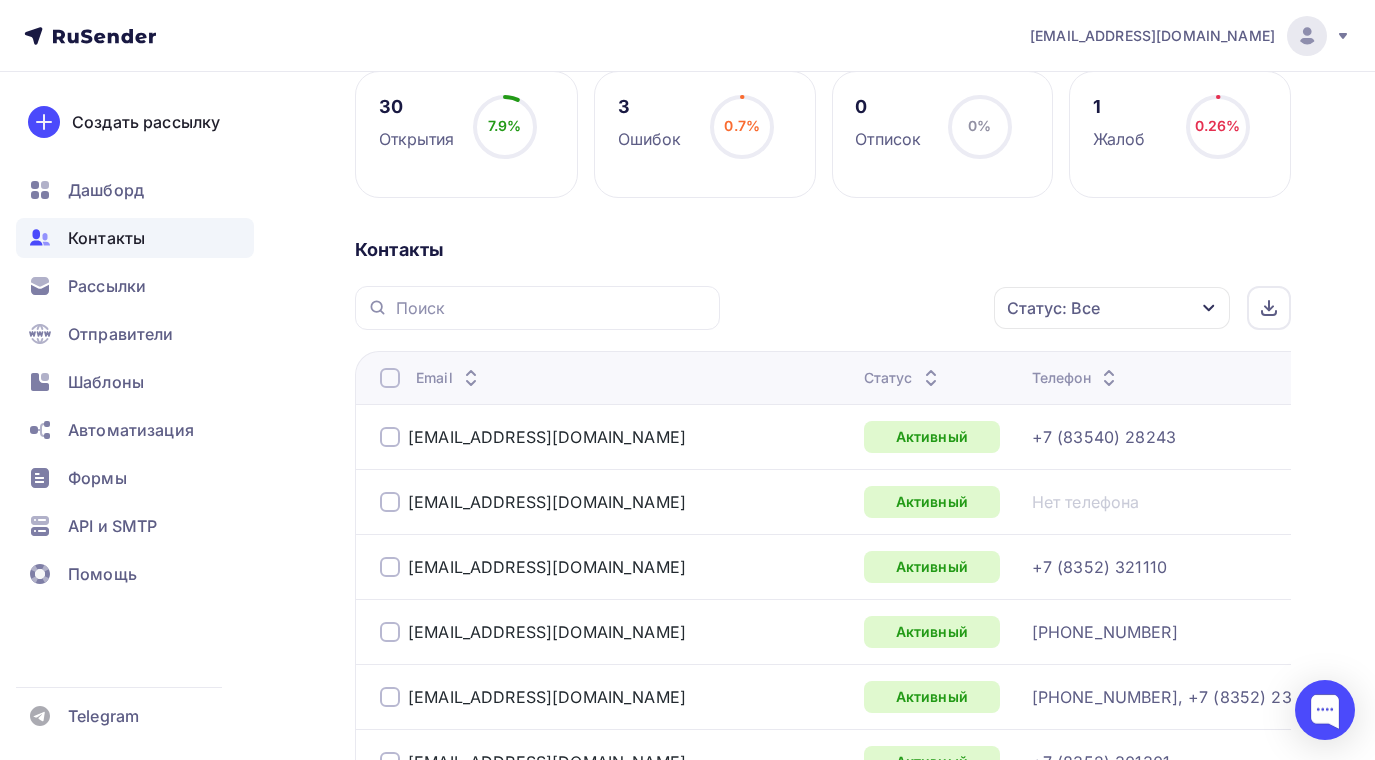 scroll, scrollTop: 400, scrollLeft: 0, axis: vertical 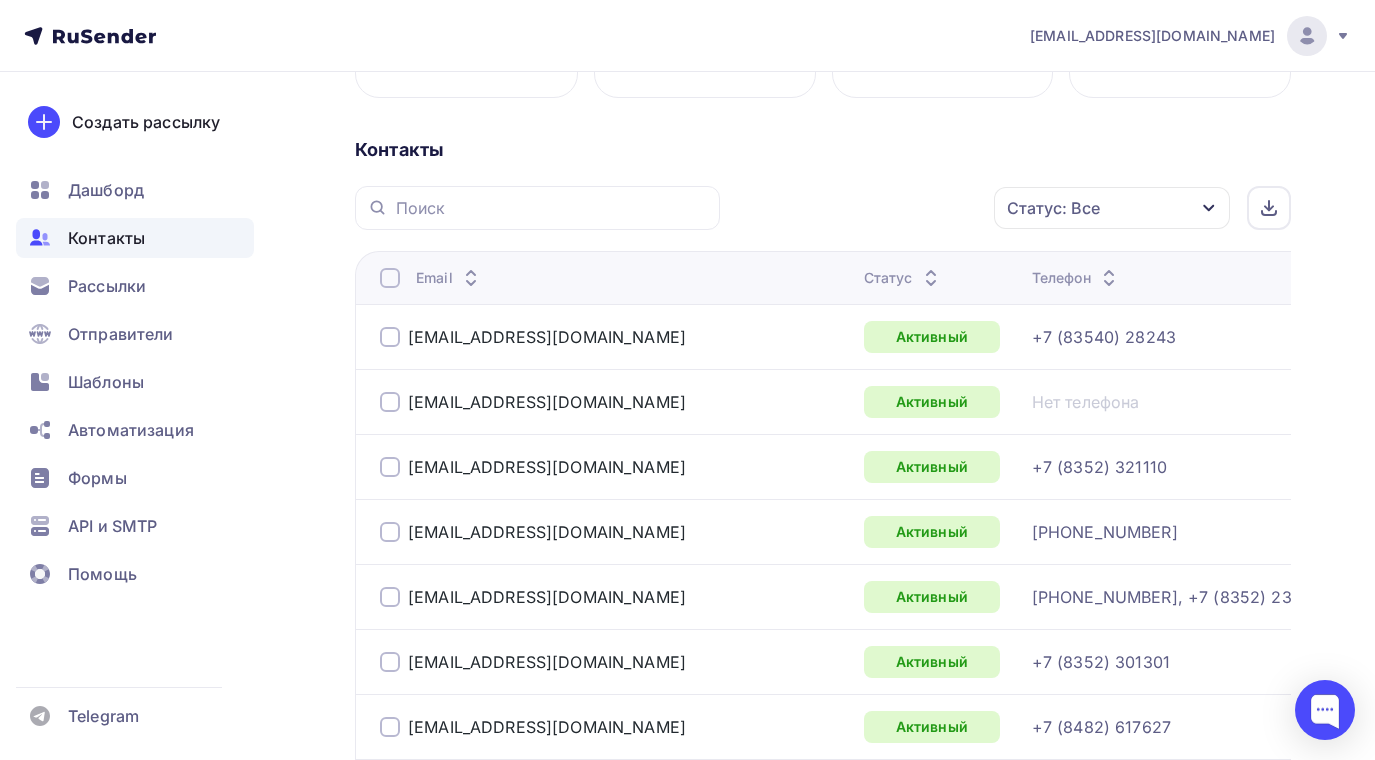click at bounding box center [390, 278] 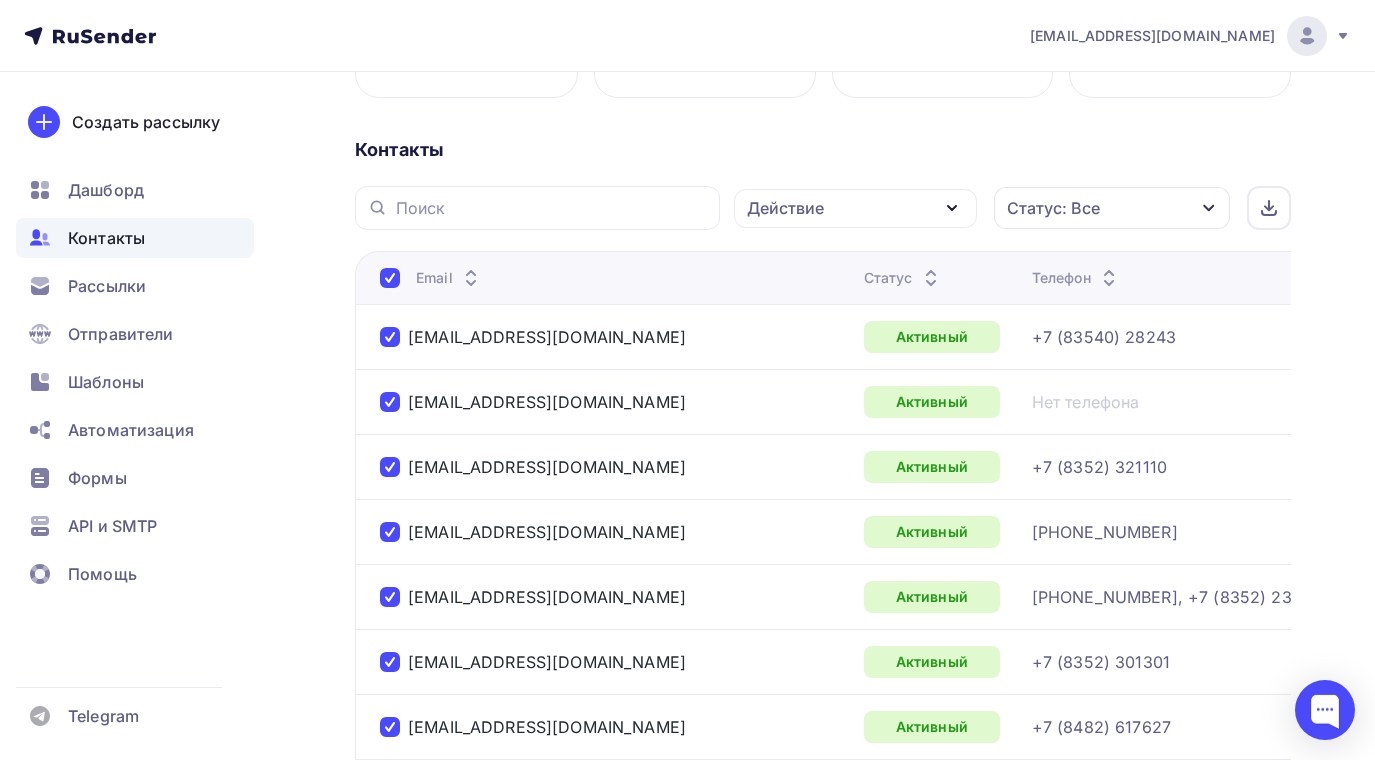 click 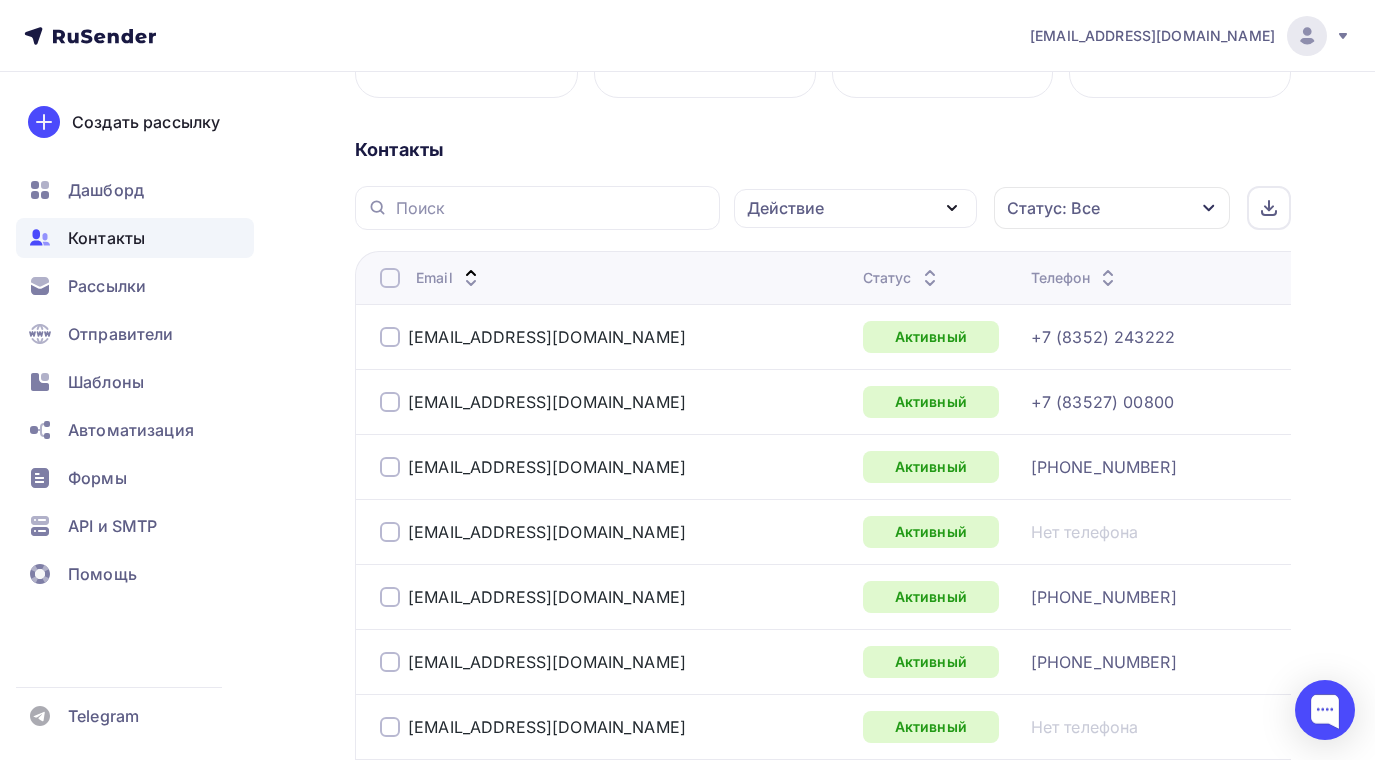 click at bounding box center (390, 278) 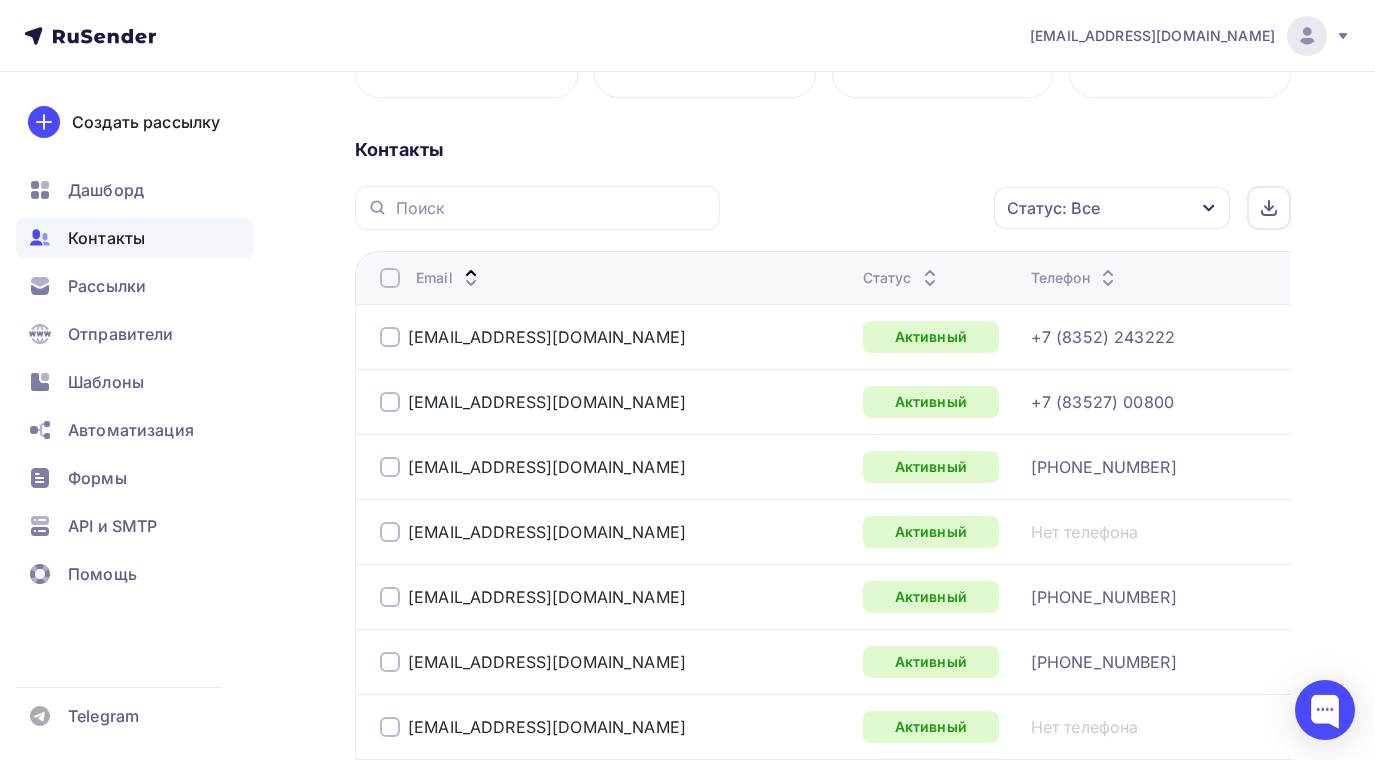 click on "30
Открытия
7.9%   7.9%           3
Ошибок
0.7%   0.7%           0
Отписок
0%   0%           1
Жалоб
0.26%   0.26%           Контакты
Статус: Все
Статус
Новый
Активный
Не существует
Переполнен
Недоступен
Отписан
Отписан вручную
Жалоба
Отменить       Применить
Email
Статус
Телефон
122-222@mail.ru
Активный" at bounding box center [823, 1825] 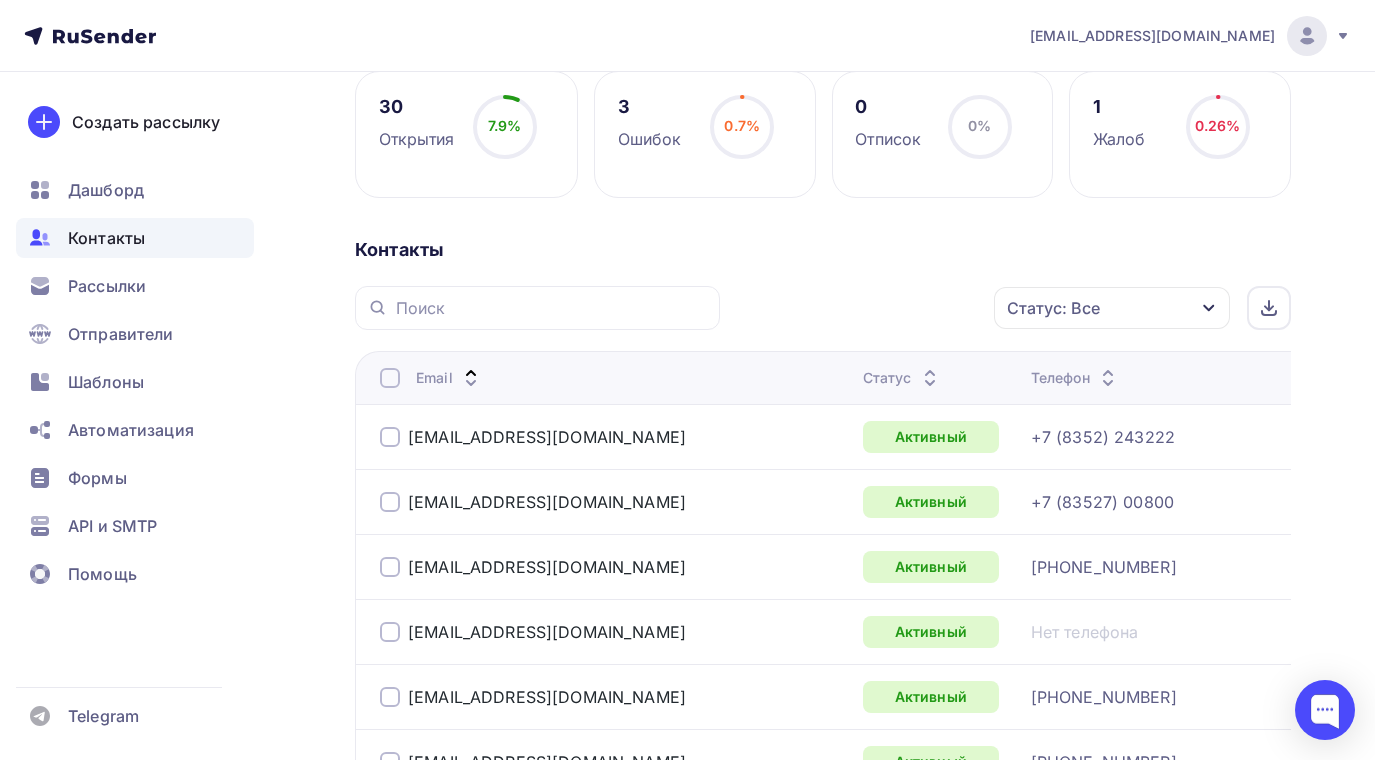 click at bounding box center [390, 378] 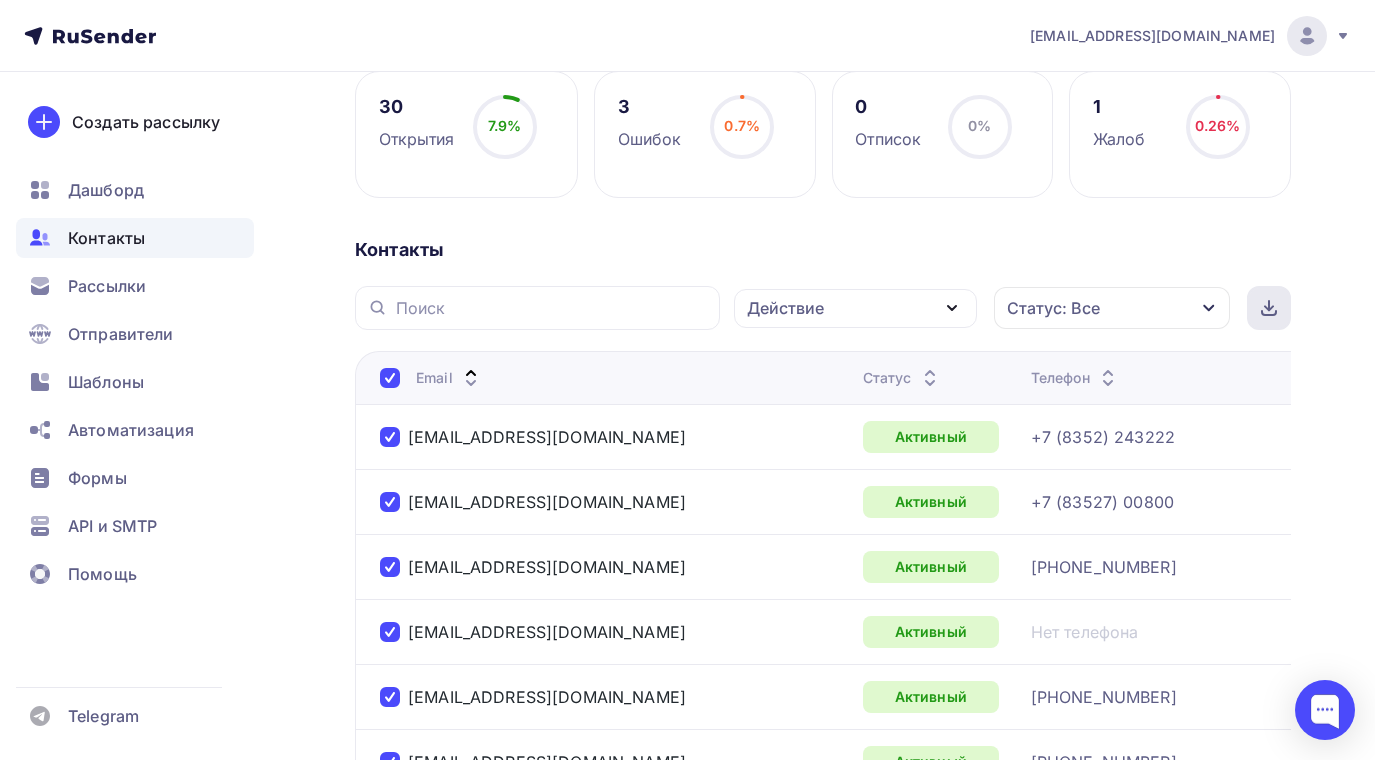 click 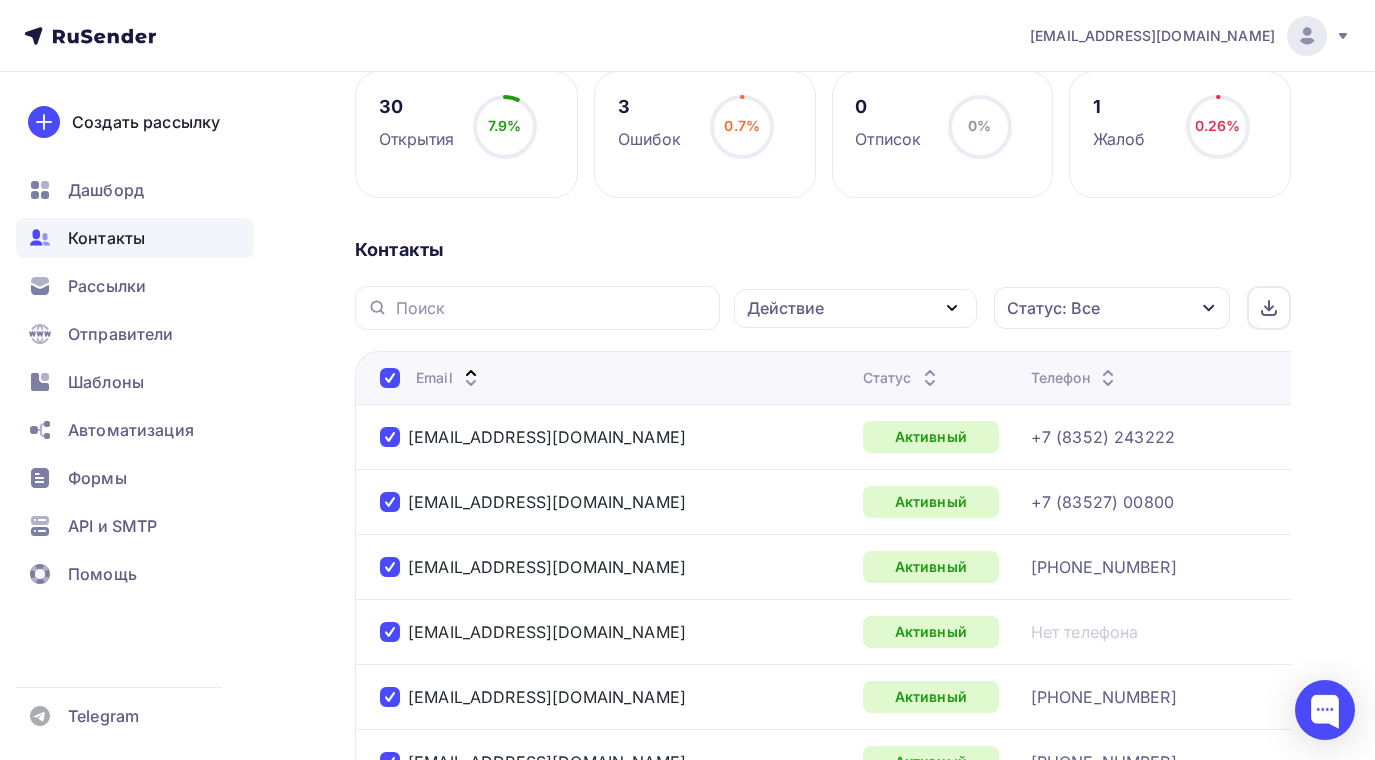 click 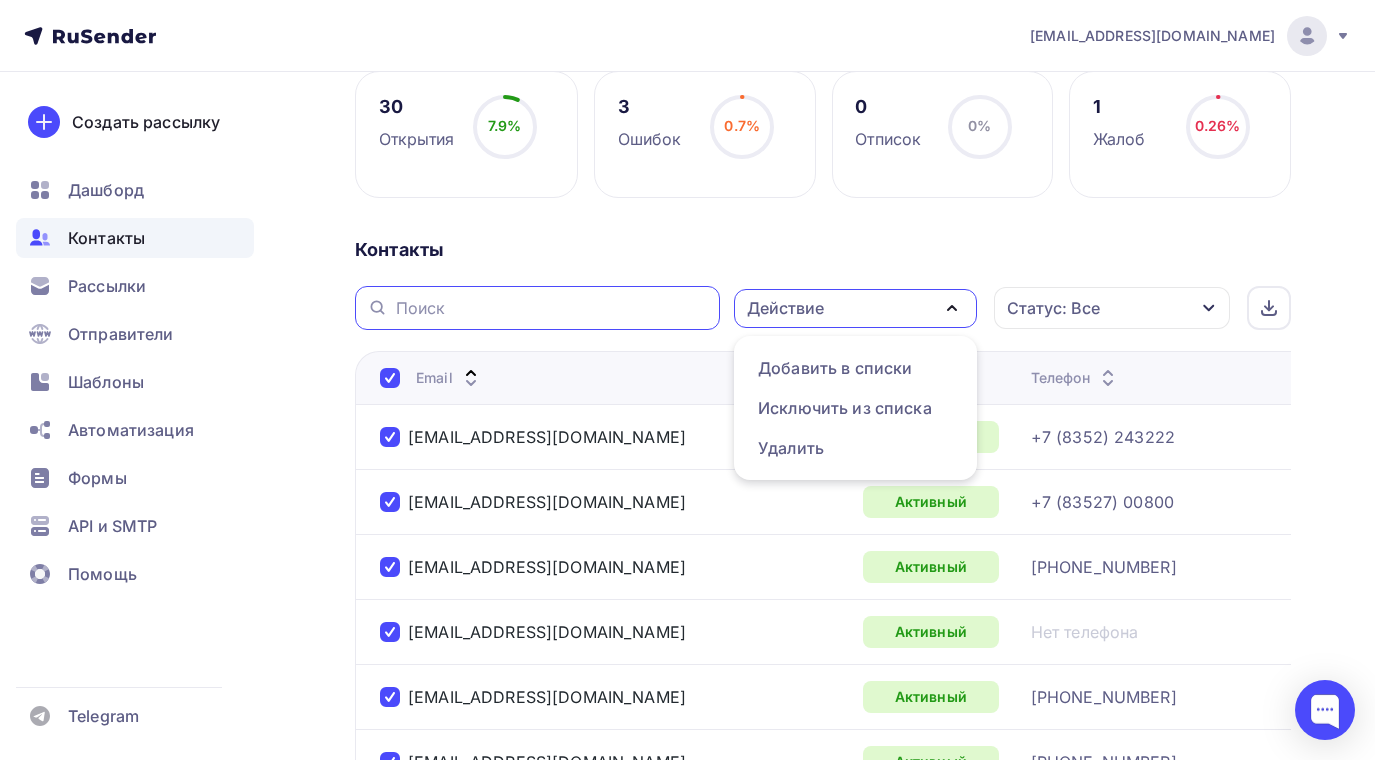 click at bounding box center [552, 308] 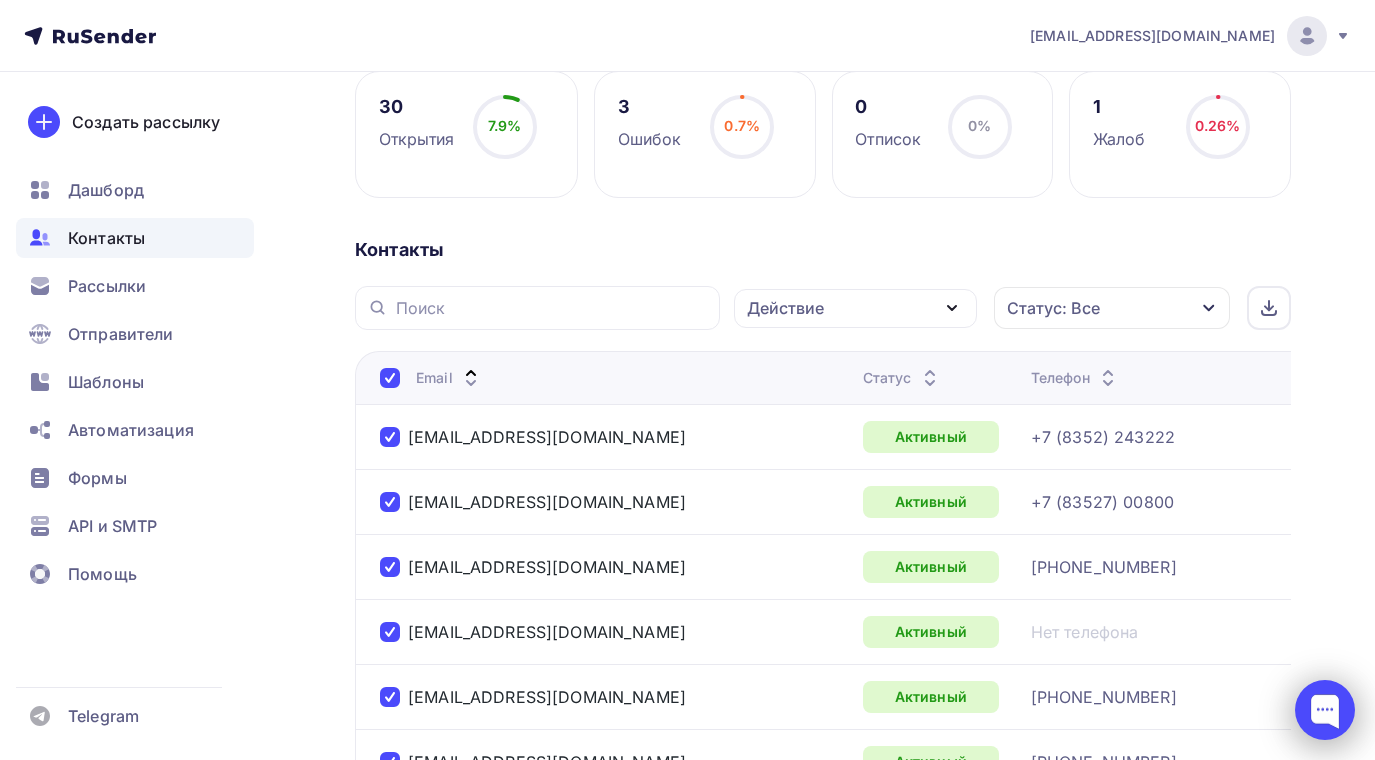 click at bounding box center [1325, 710] 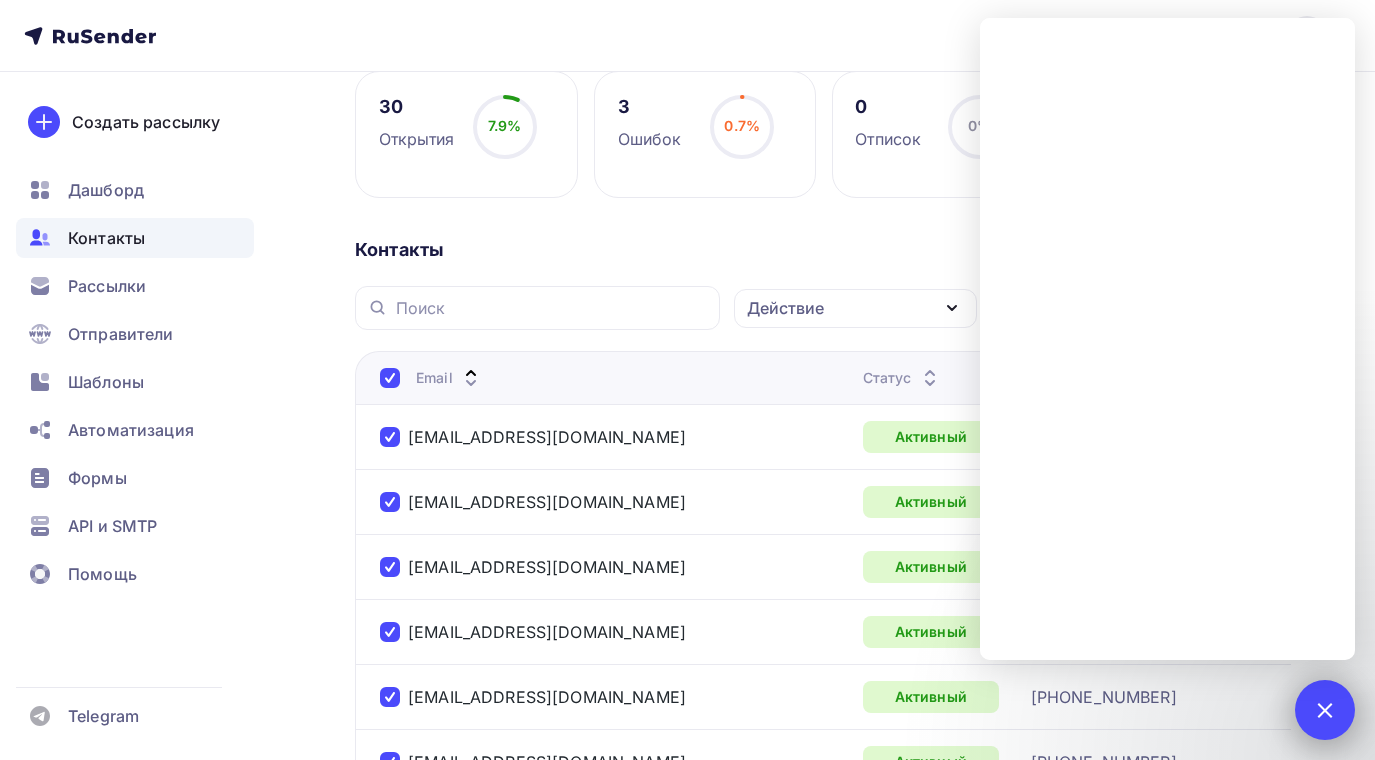 click at bounding box center [1325, 710] 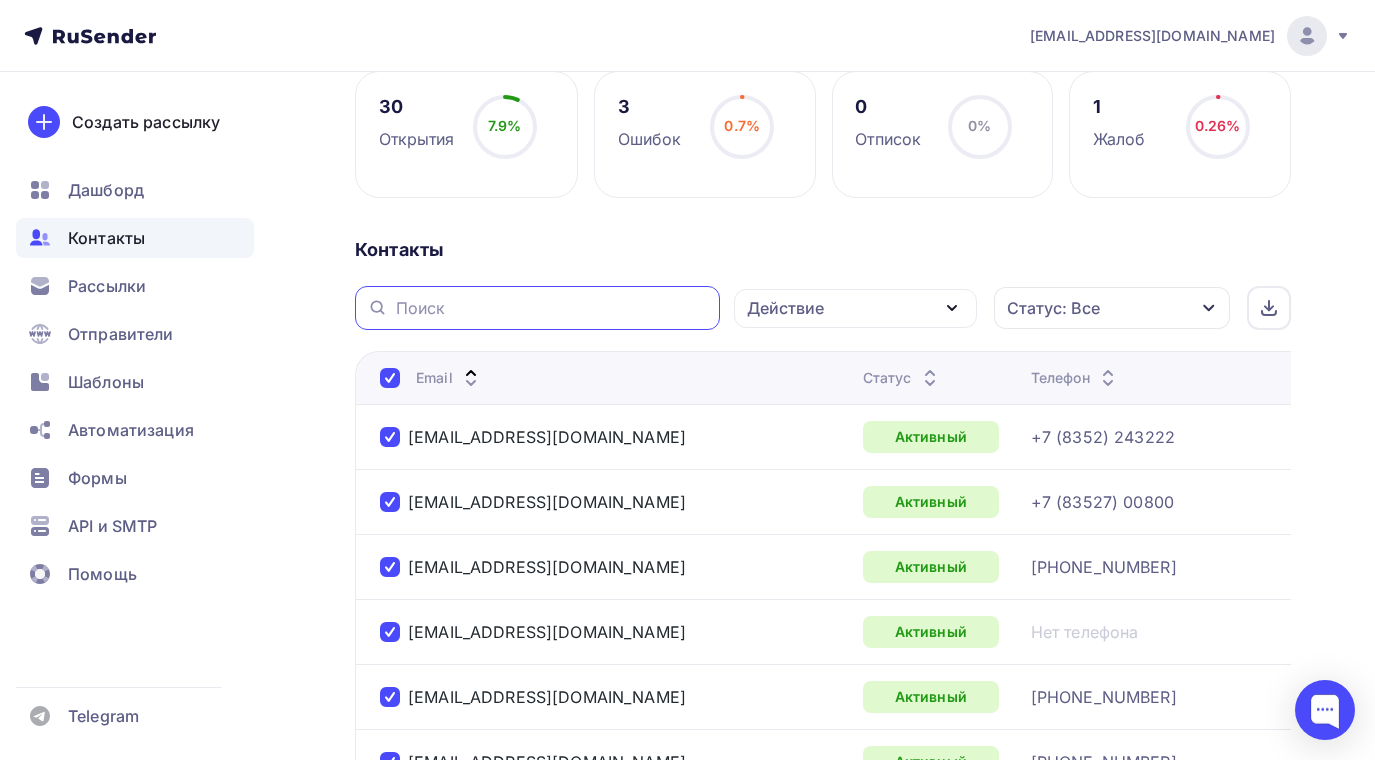 click at bounding box center [552, 308] 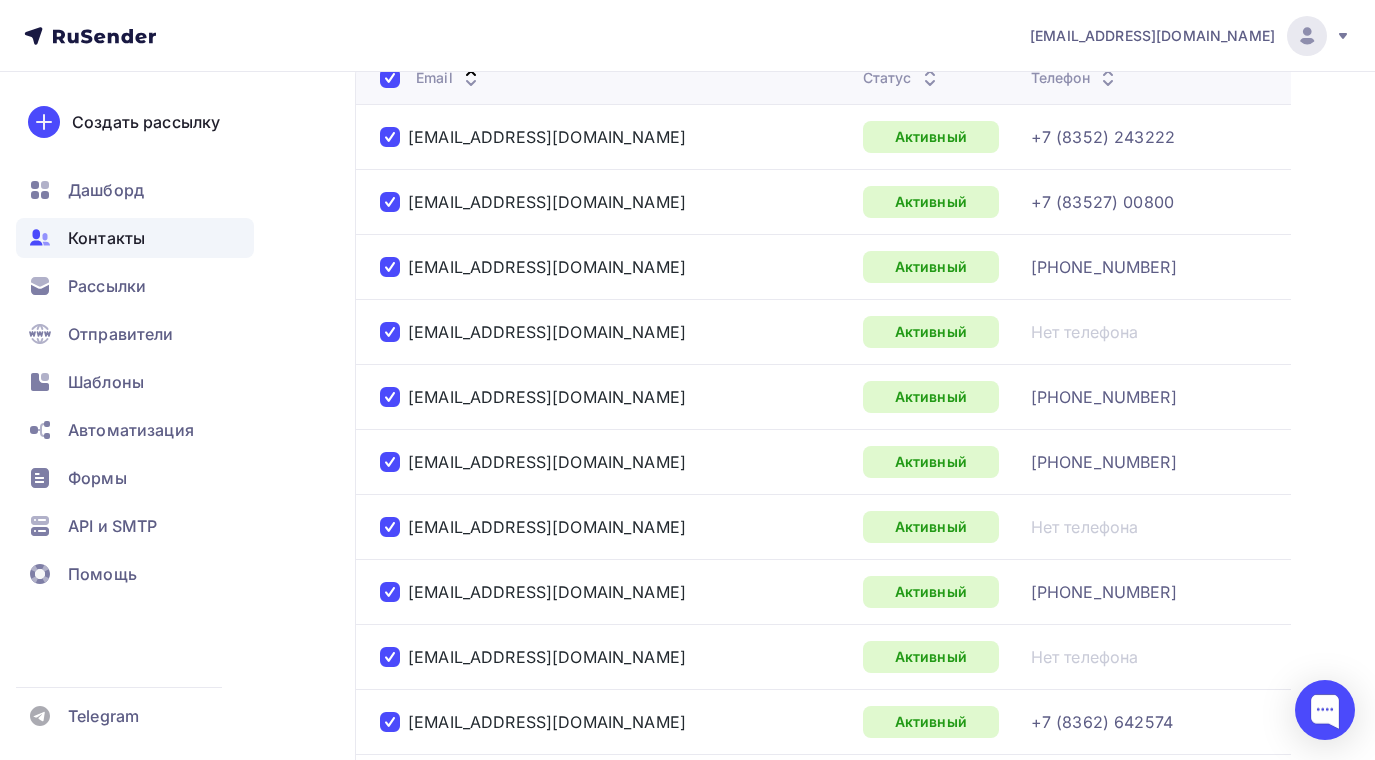 scroll, scrollTop: 700, scrollLeft: 0, axis: vertical 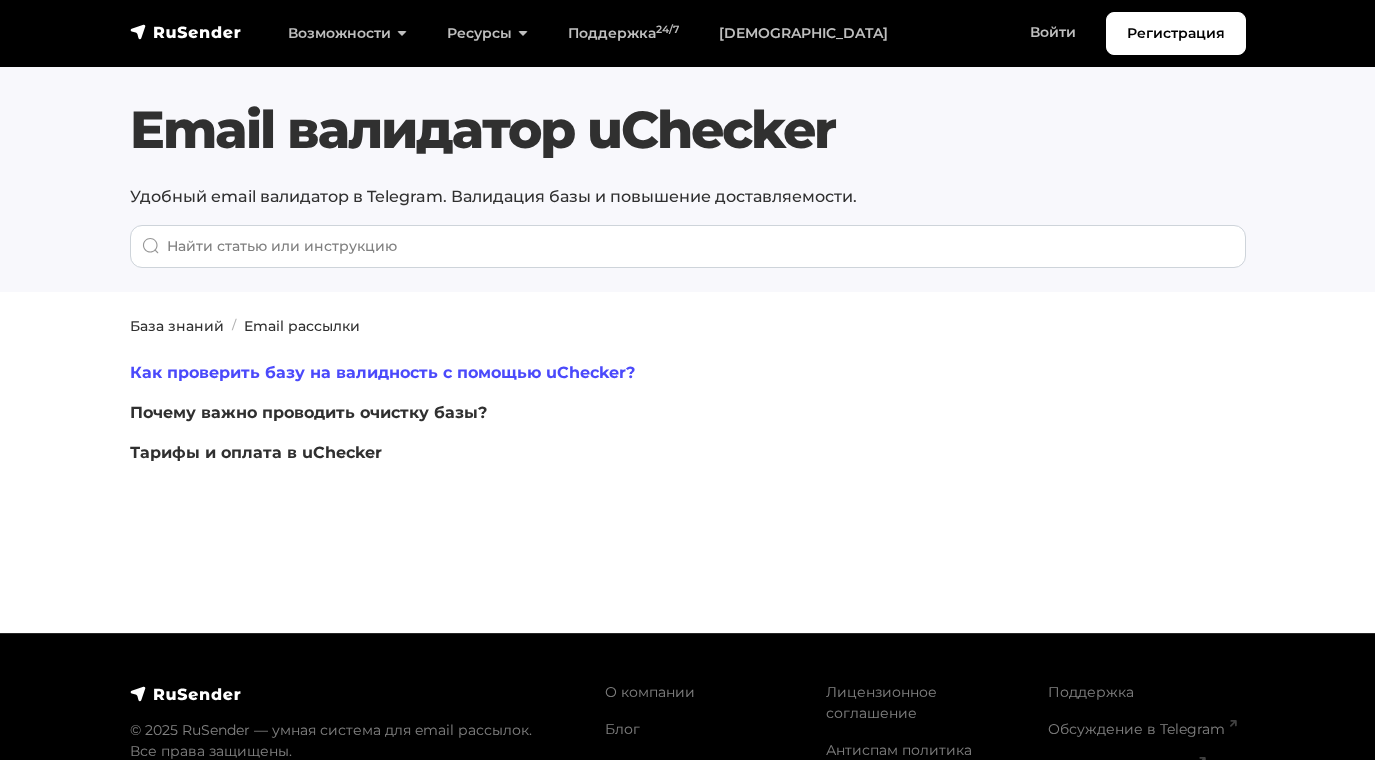 click on "Как проверить базу на валидность с помощью uChecker?" at bounding box center [382, 372] 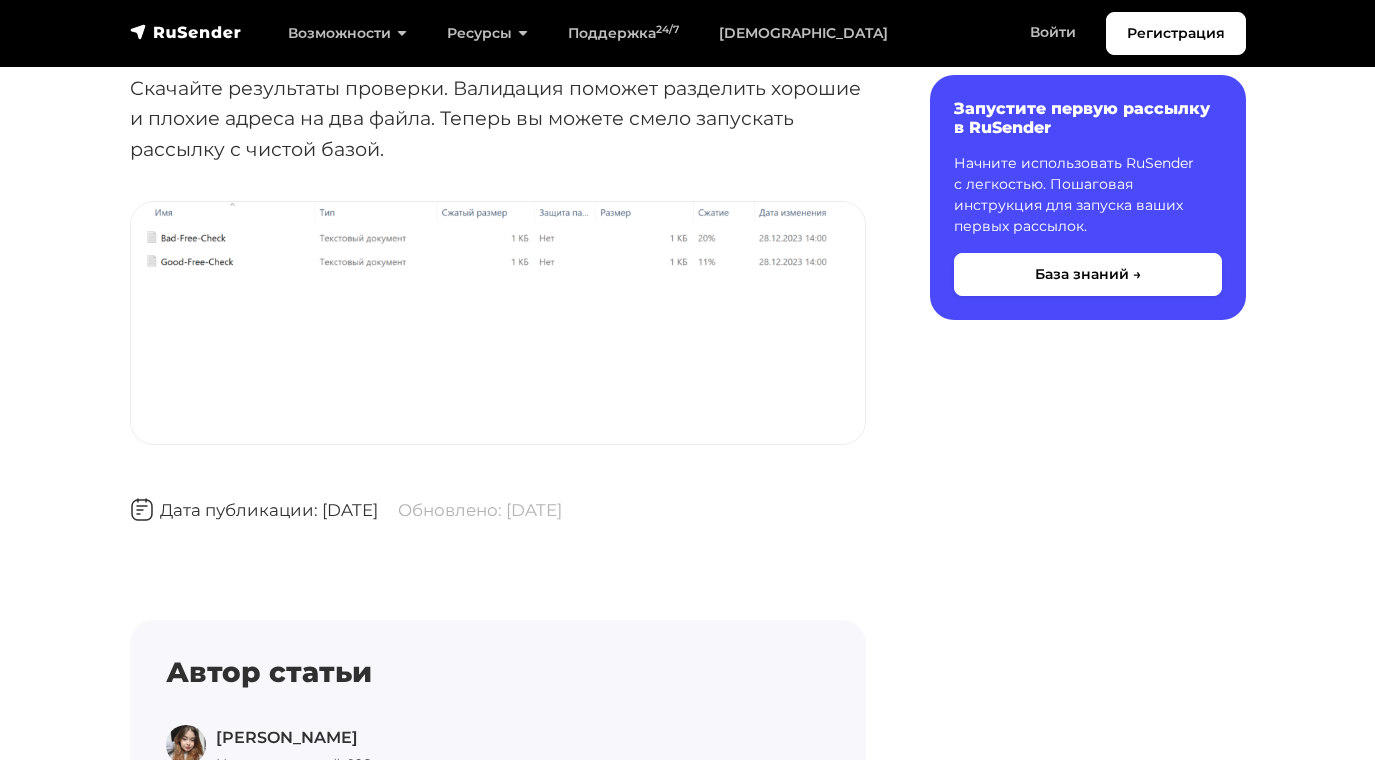 scroll, scrollTop: 4900, scrollLeft: 0, axis: vertical 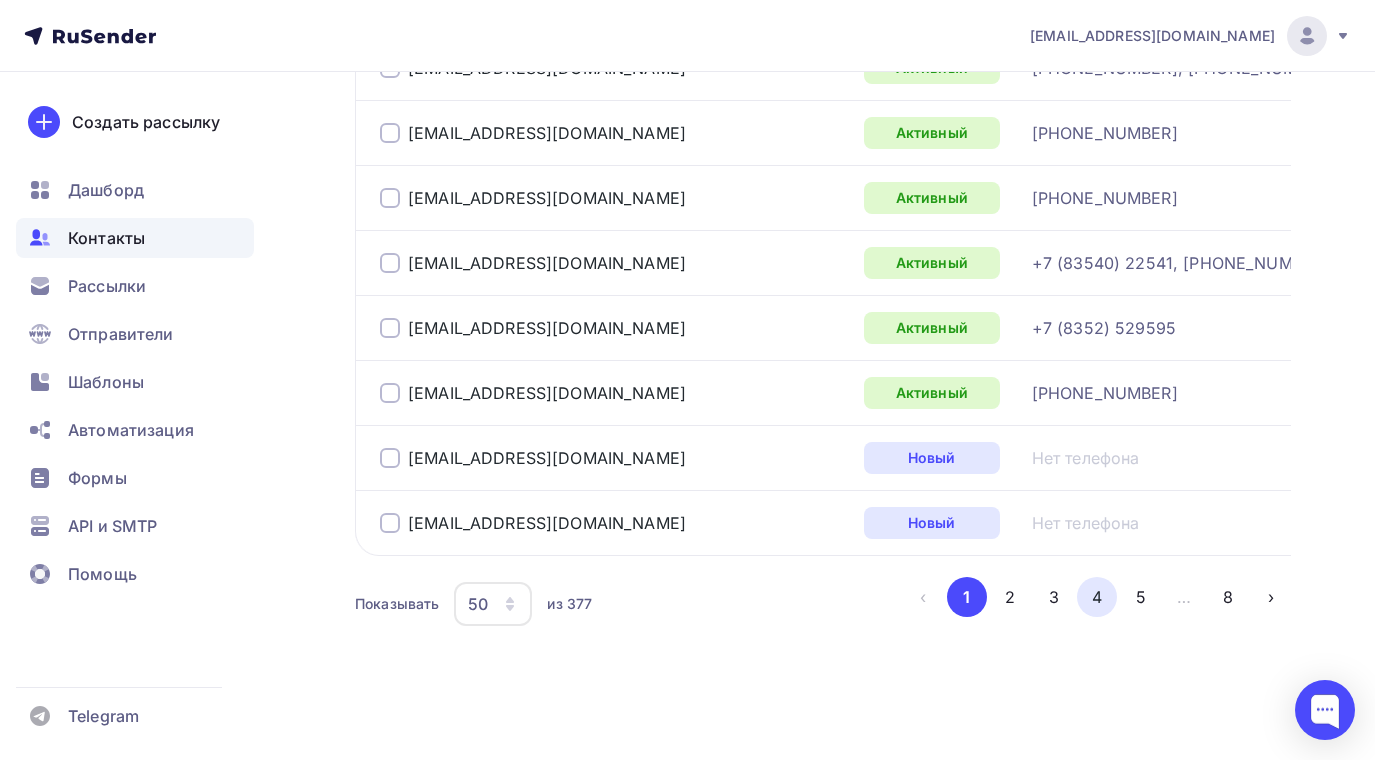 click on "4" at bounding box center [1097, 597] 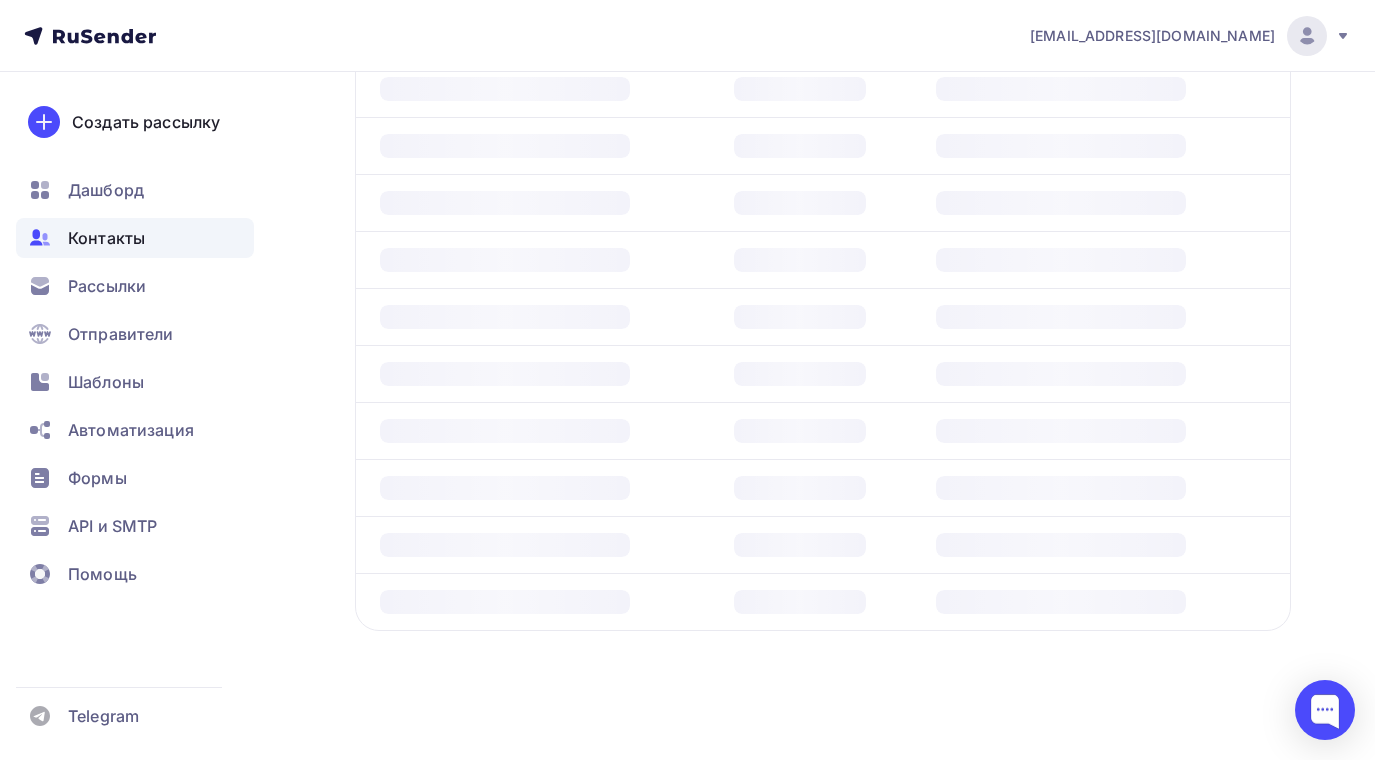 scroll, scrollTop: 487, scrollLeft: 0, axis: vertical 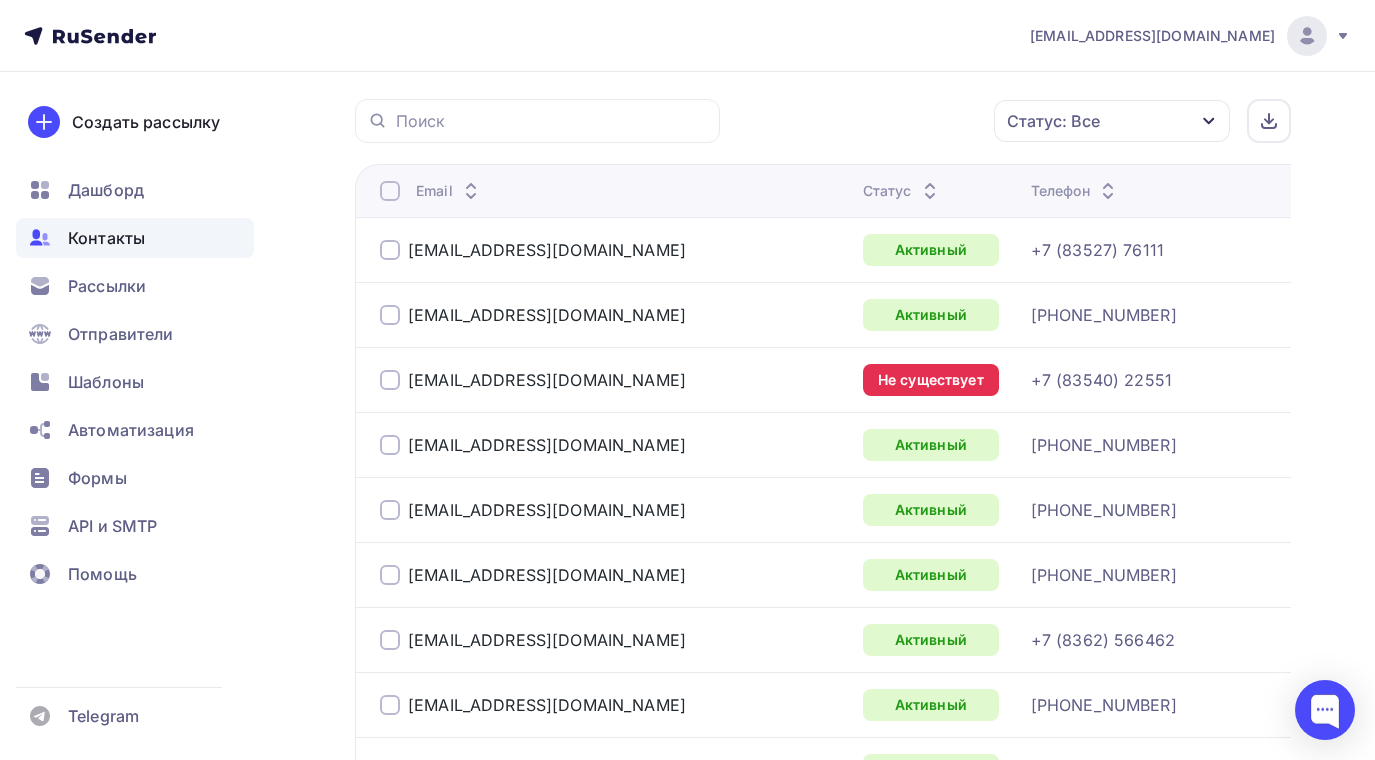 click at bounding box center (390, 380) 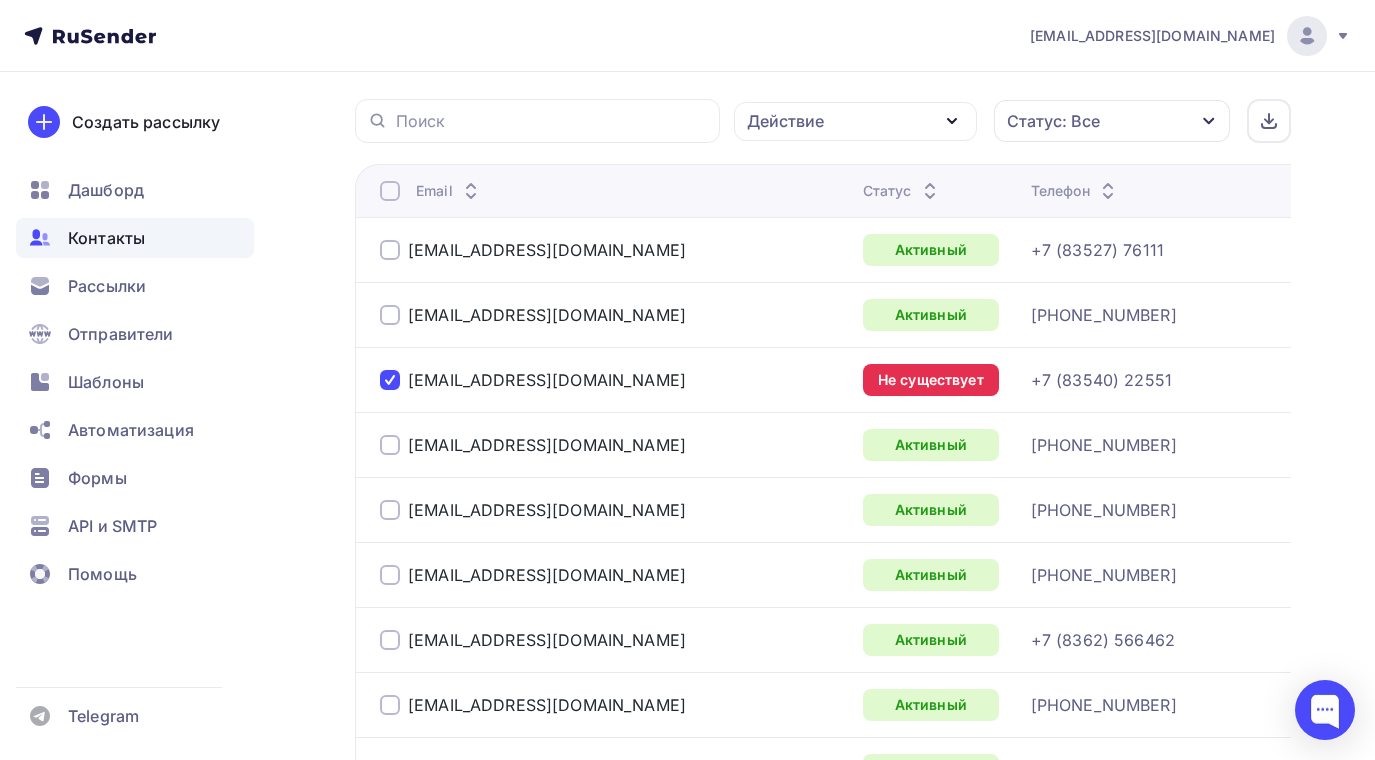 click 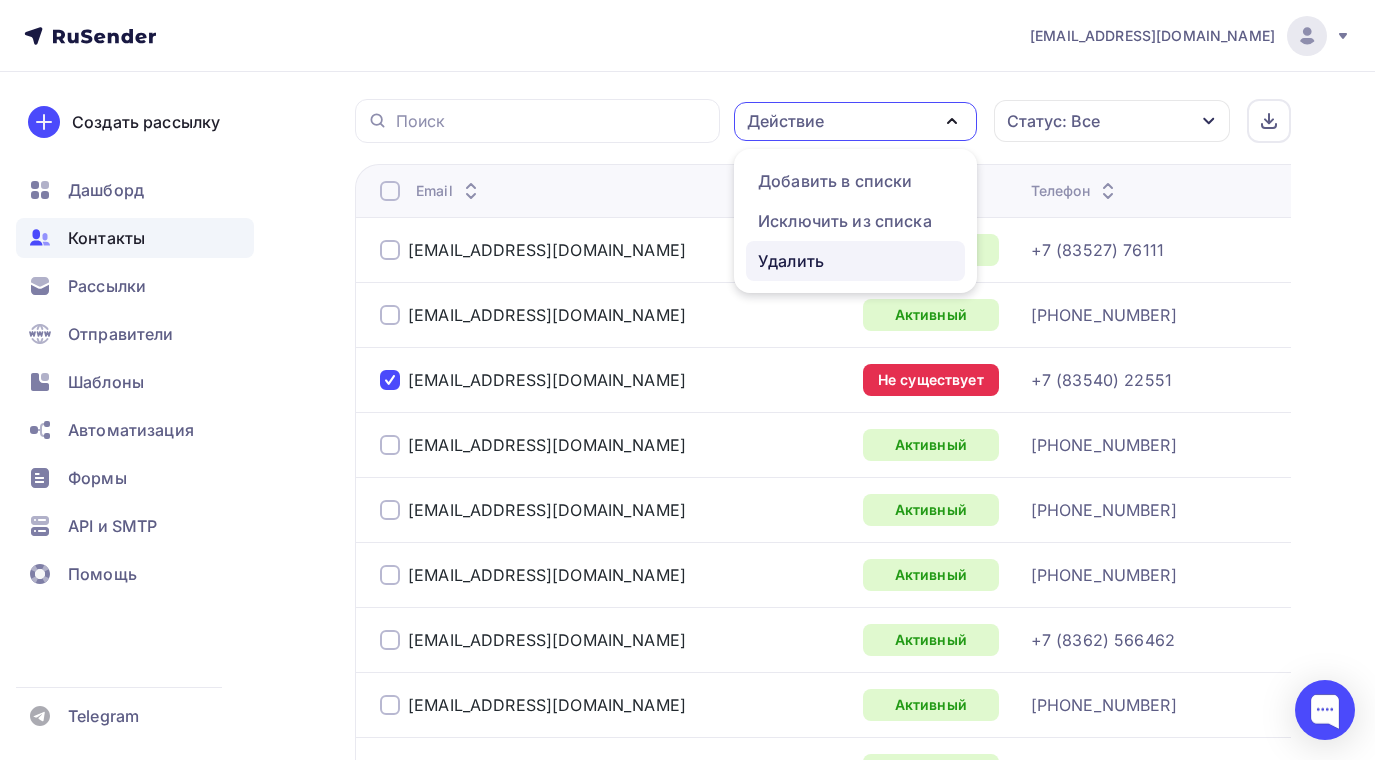 click on "Удалить" at bounding box center (791, 261) 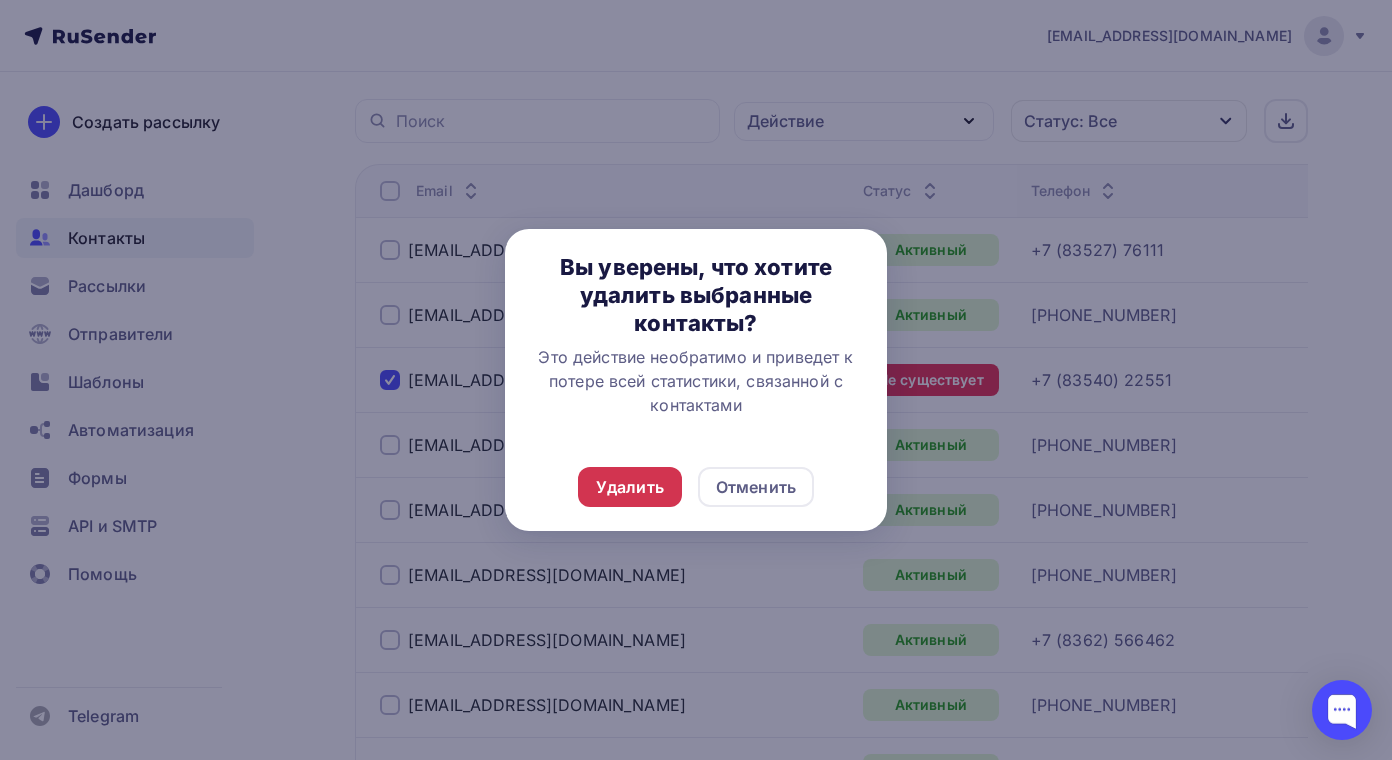 click on "Удалить" at bounding box center [630, 487] 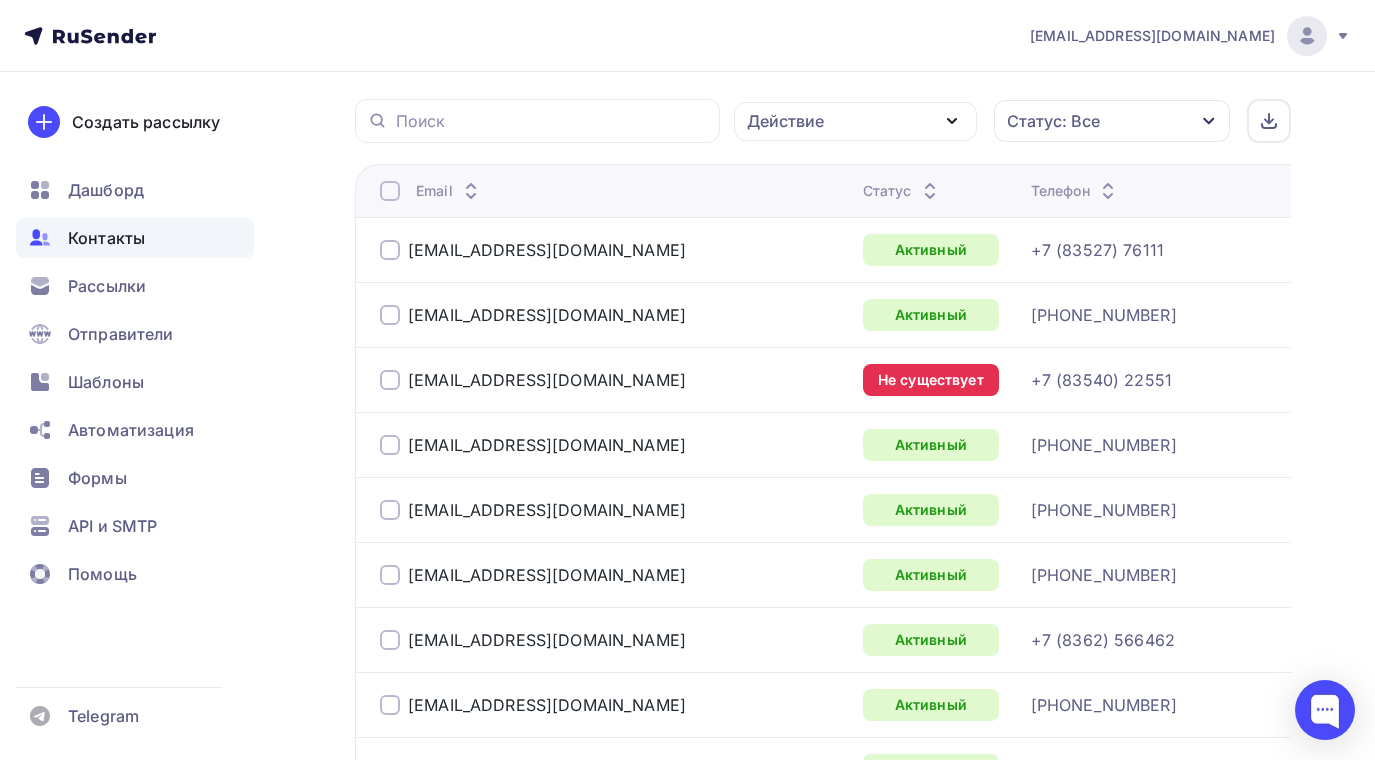 click at bounding box center [390, 380] 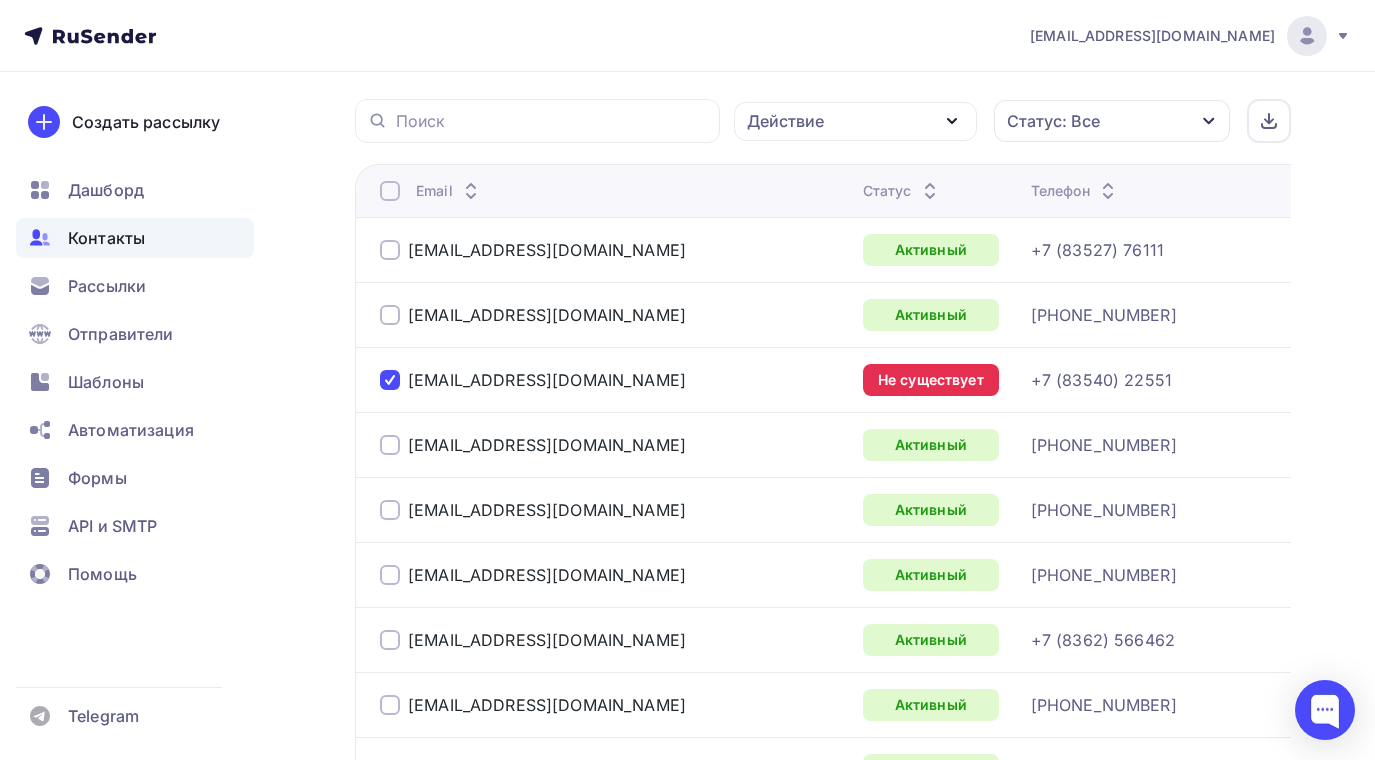 click 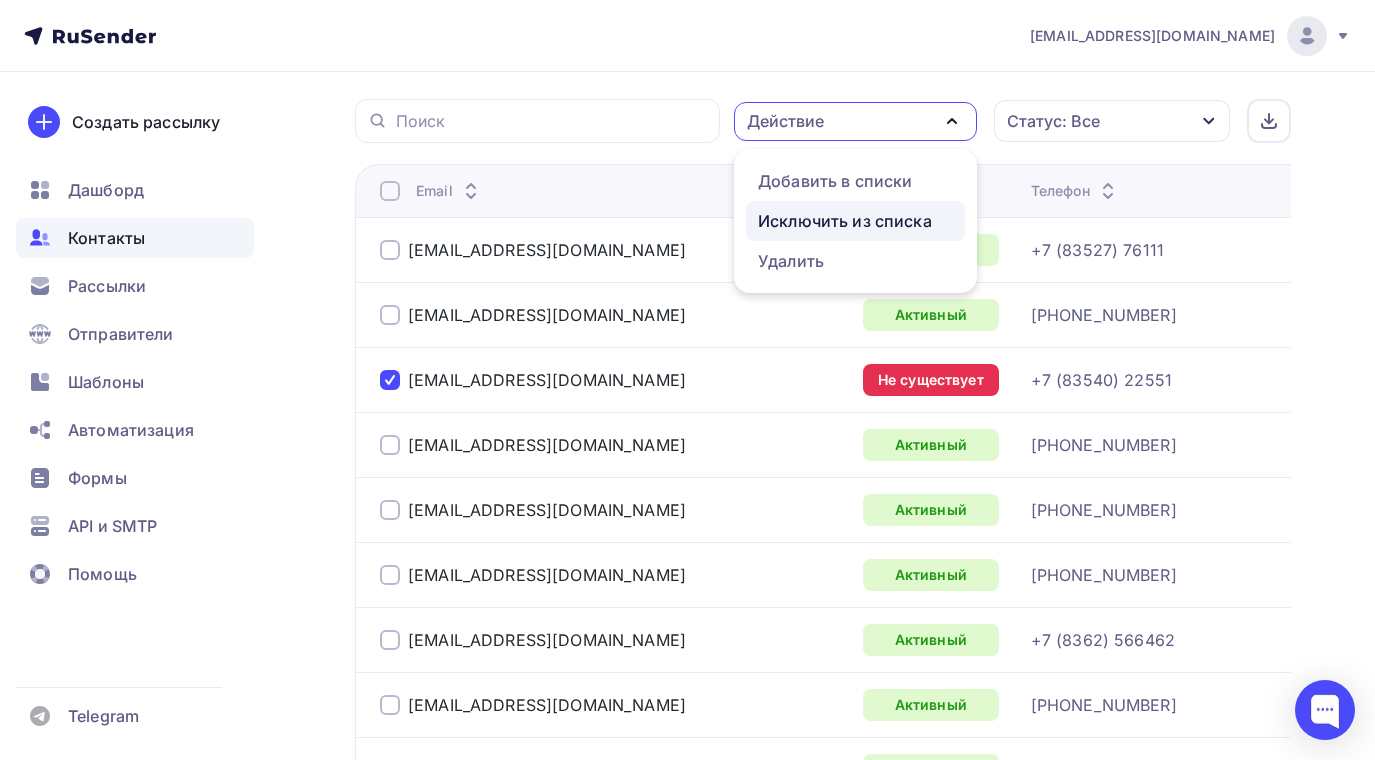 click on "Исключить из списка" at bounding box center [845, 221] 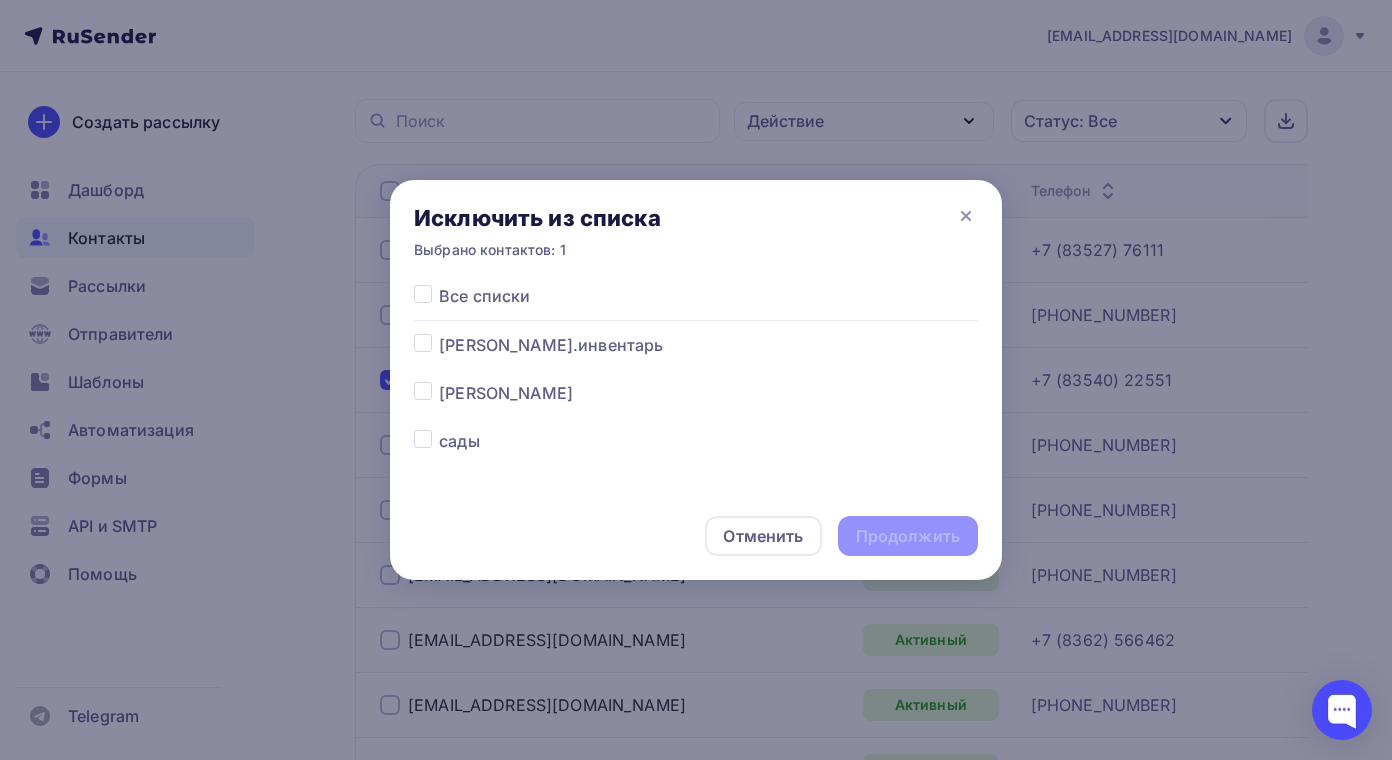 click at bounding box center [439, 333] 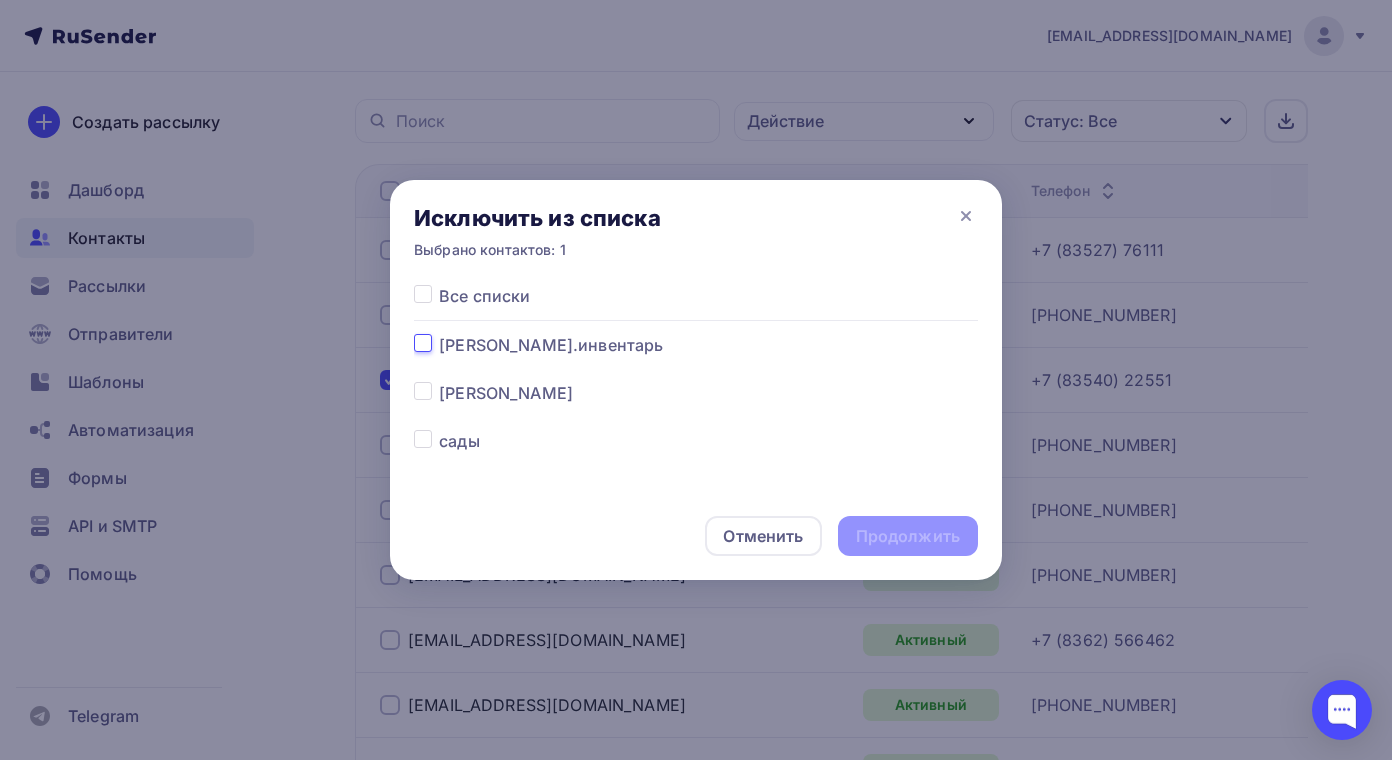 click at bounding box center [423, 342] 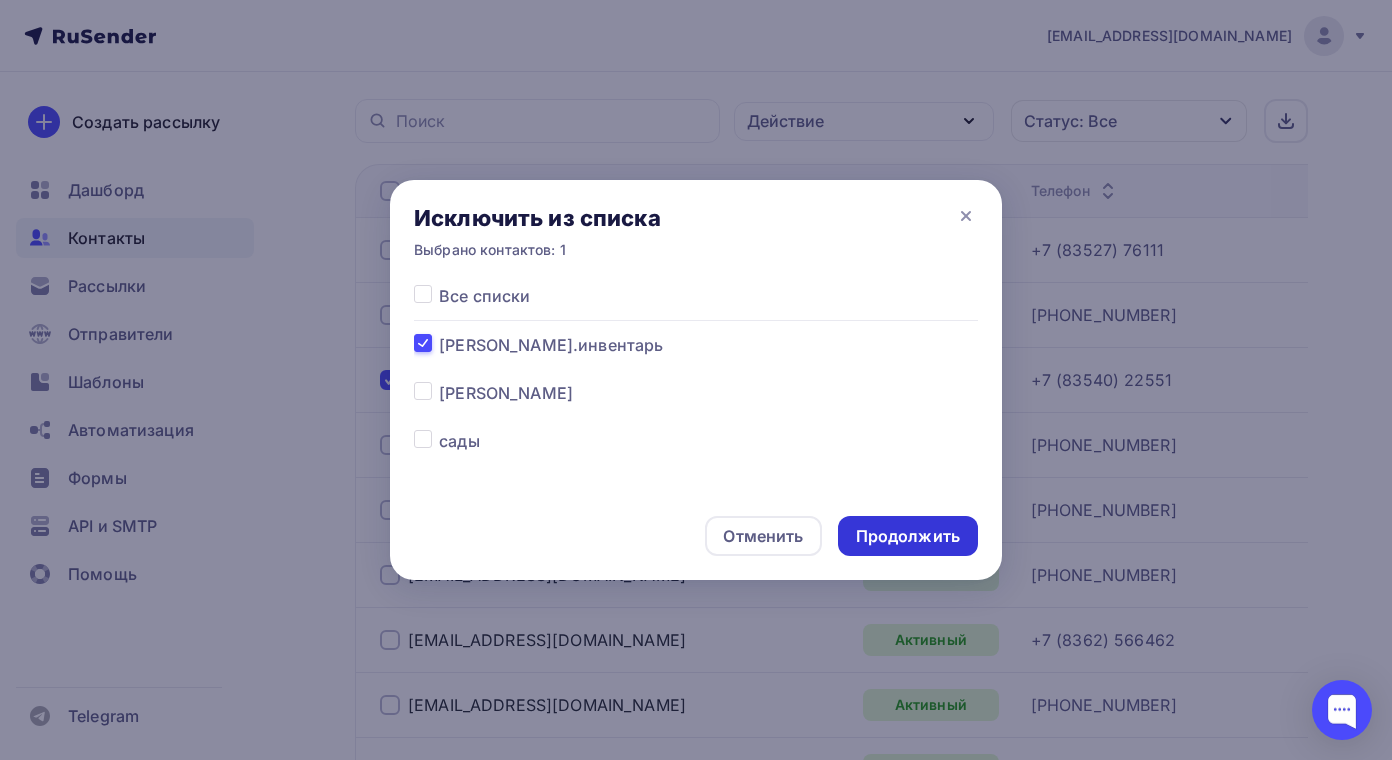 click on "Продолжить" at bounding box center [908, 536] 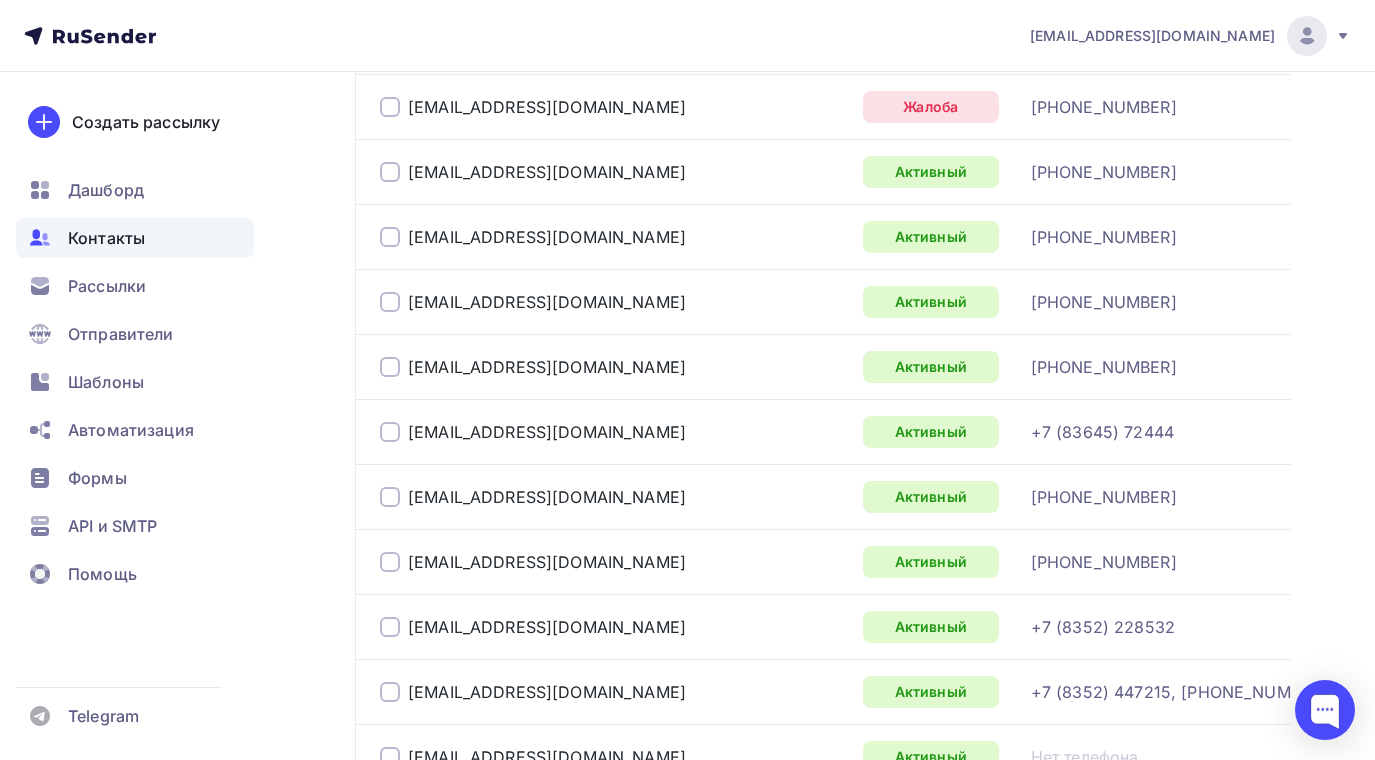 scroll, scrollTop: 1500, scrollLeft: 0, axis: vertical 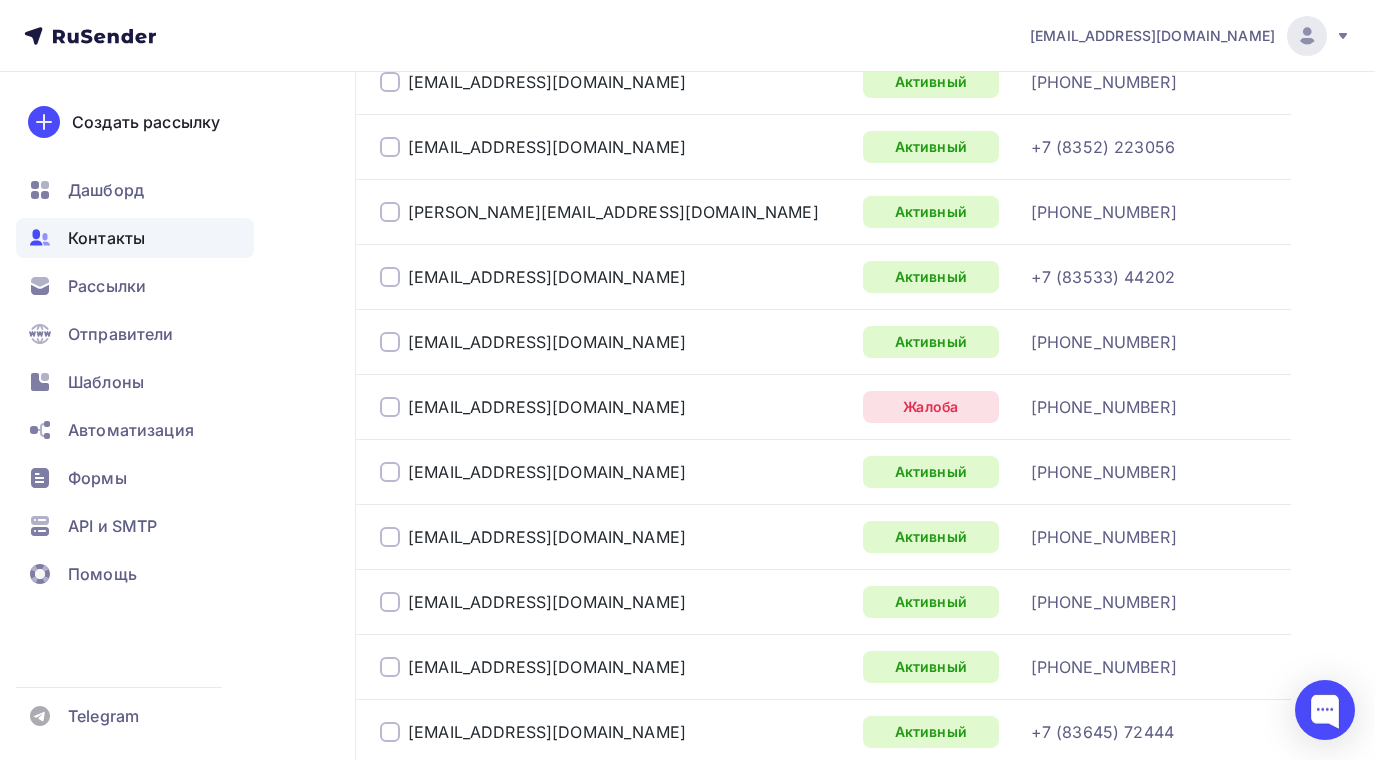 click on "[EMAIL_ADDRESS][DOMAIN_NAME]" at bounding box center (613, 407) 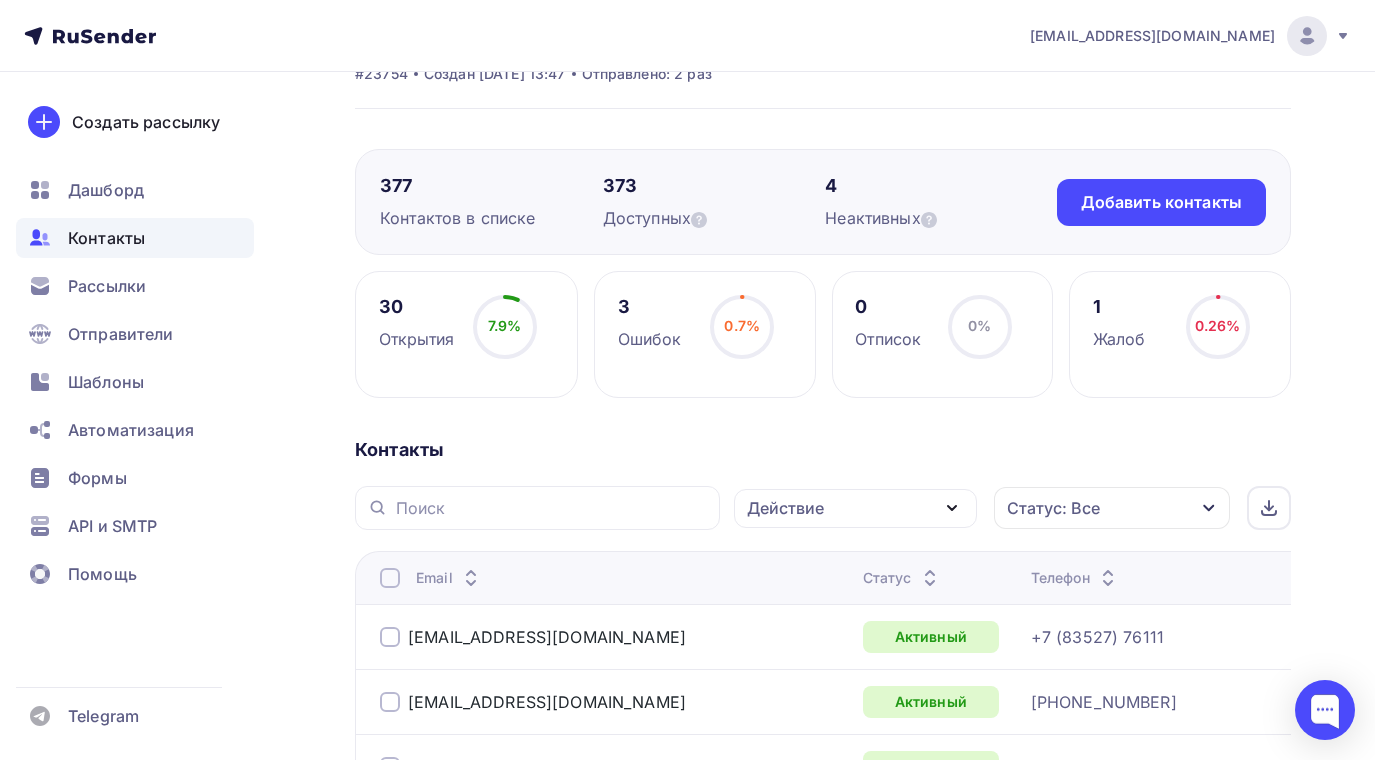 scroll, scrollTop: 200, scrollLeft: 0, axis: vertical 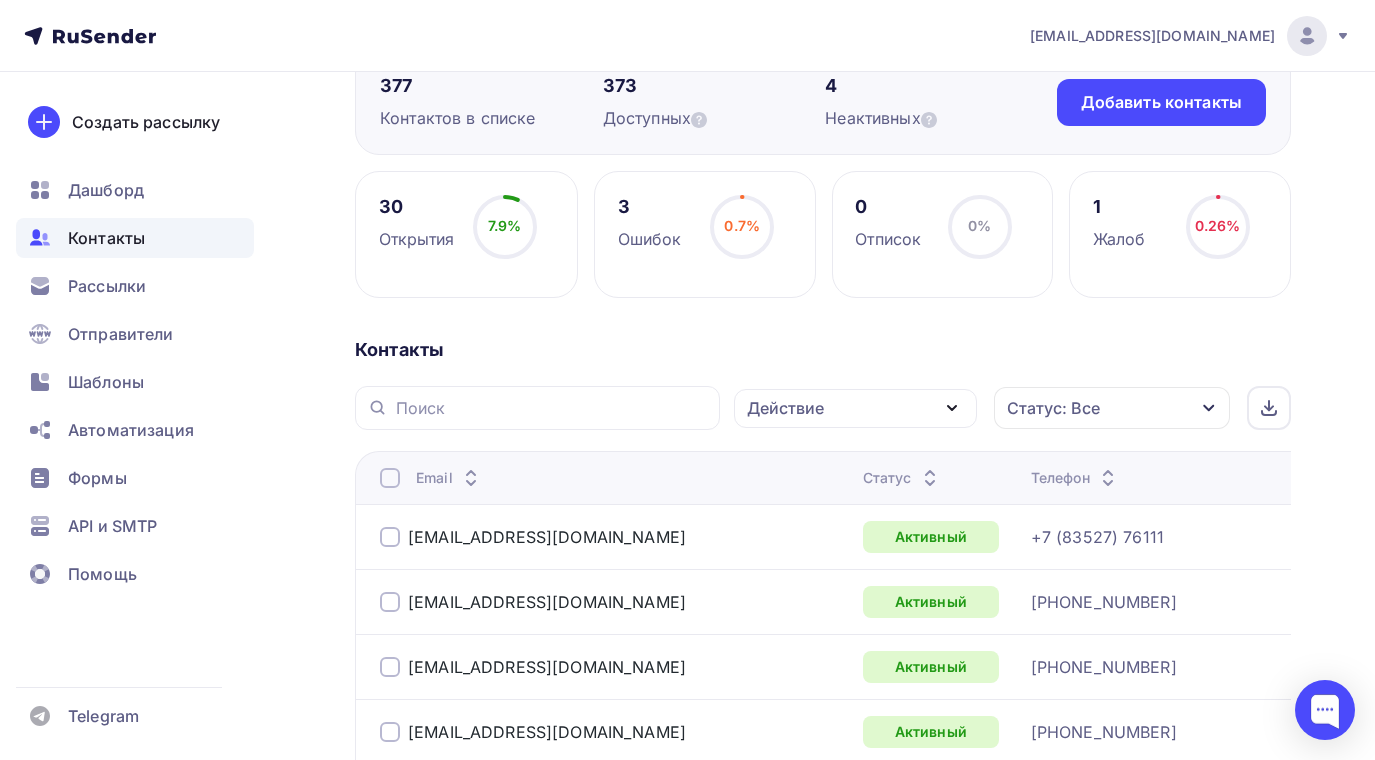 click 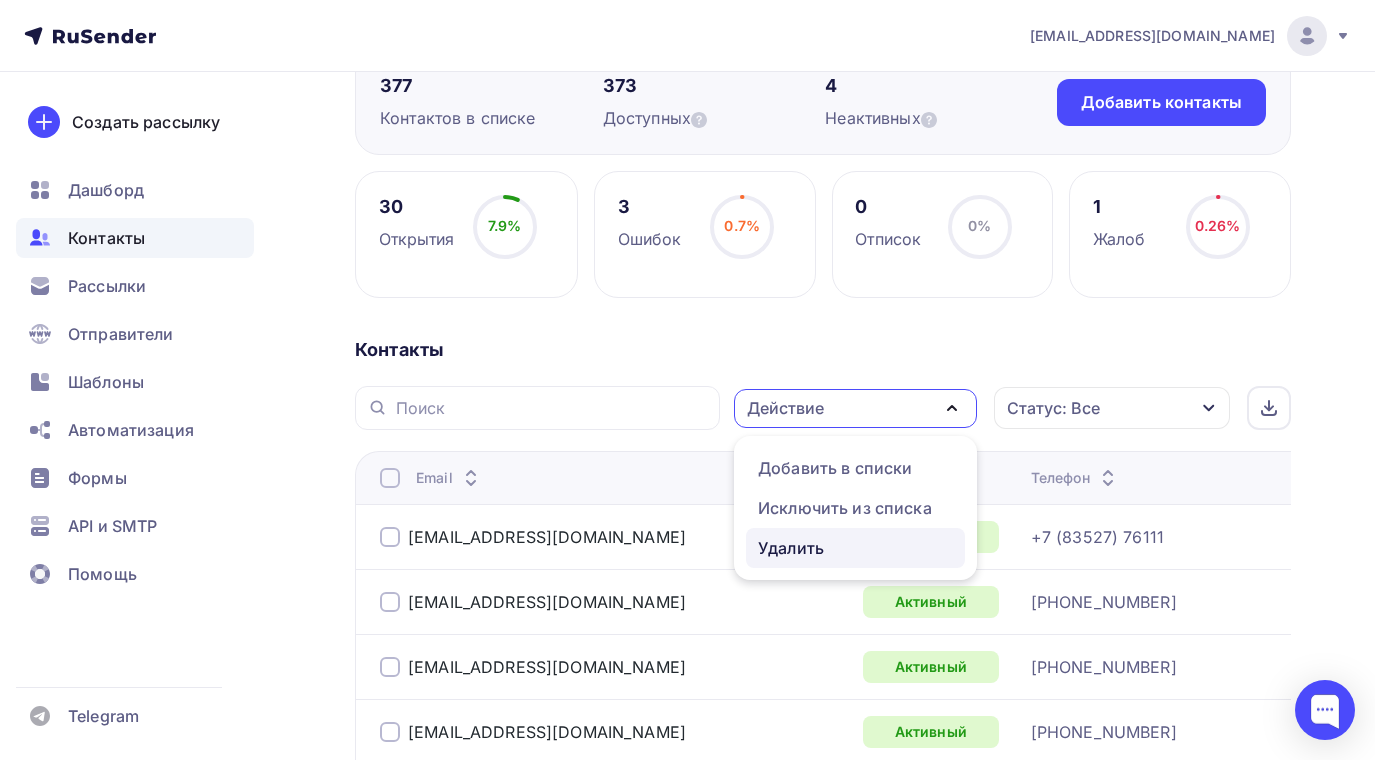 click on "Удалить" at bounding box center (791, 548) 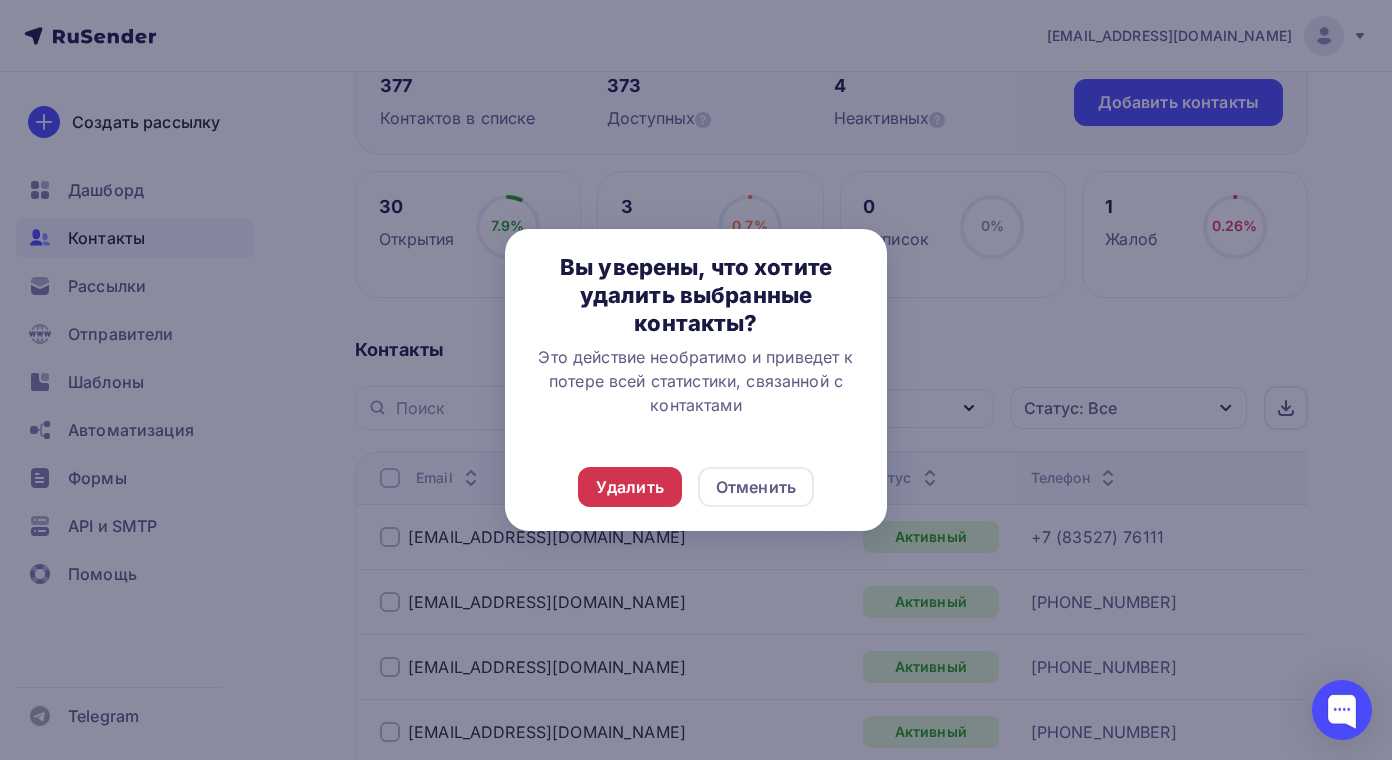 click on "Удалить" at bounding box center (630, 487) 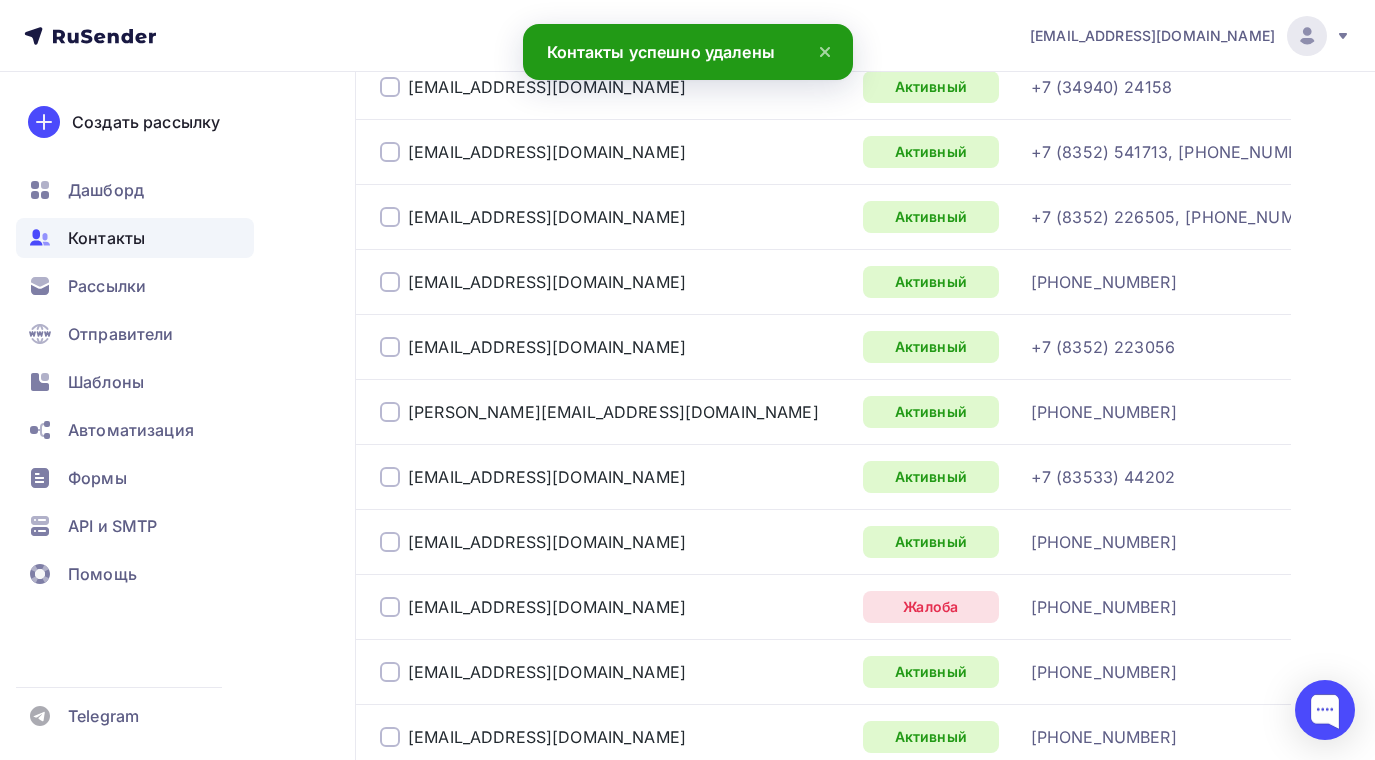 scroll, scrollTop: 1600, scrollLeft: 0, axis: vertical 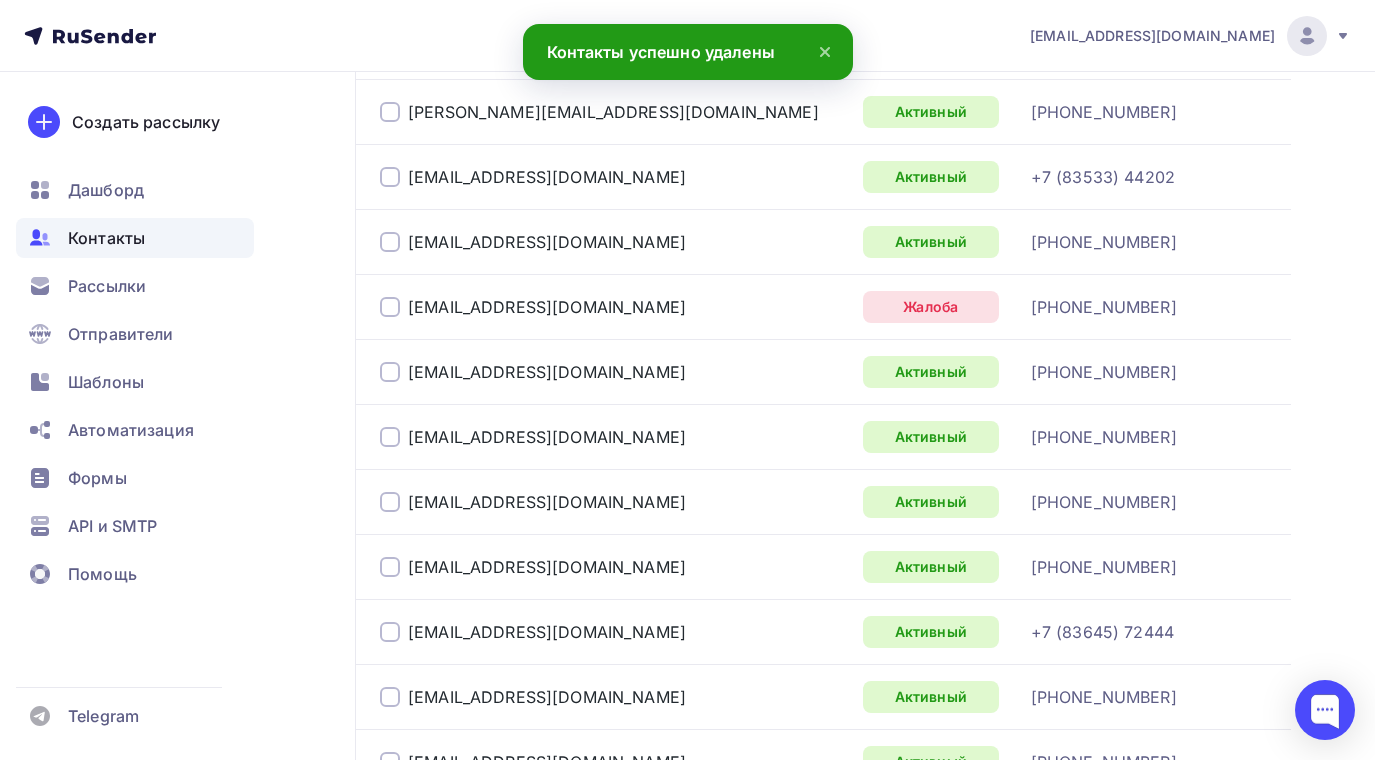 click at bounding box center [390, 307] 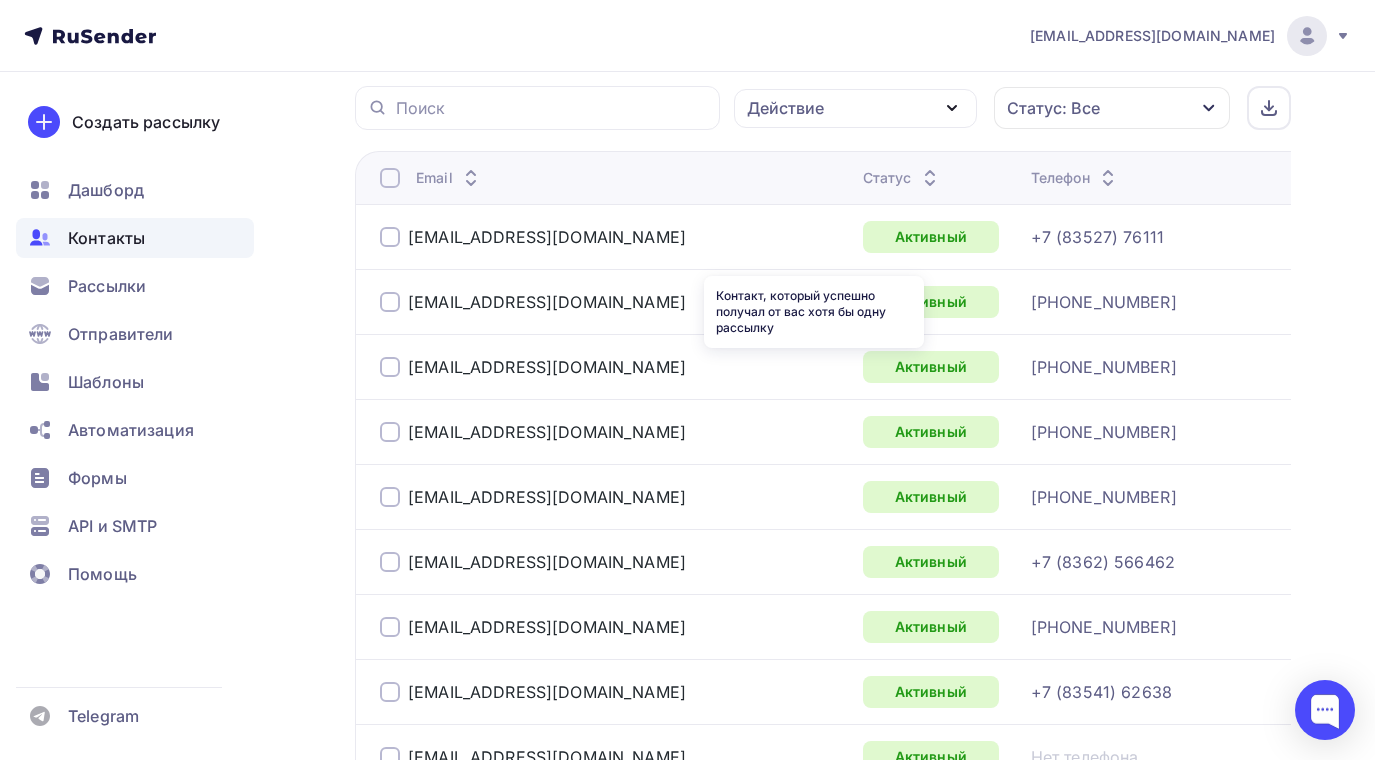 scroll, scrollTop: 200, scrollLeft: 0, axis: vertical 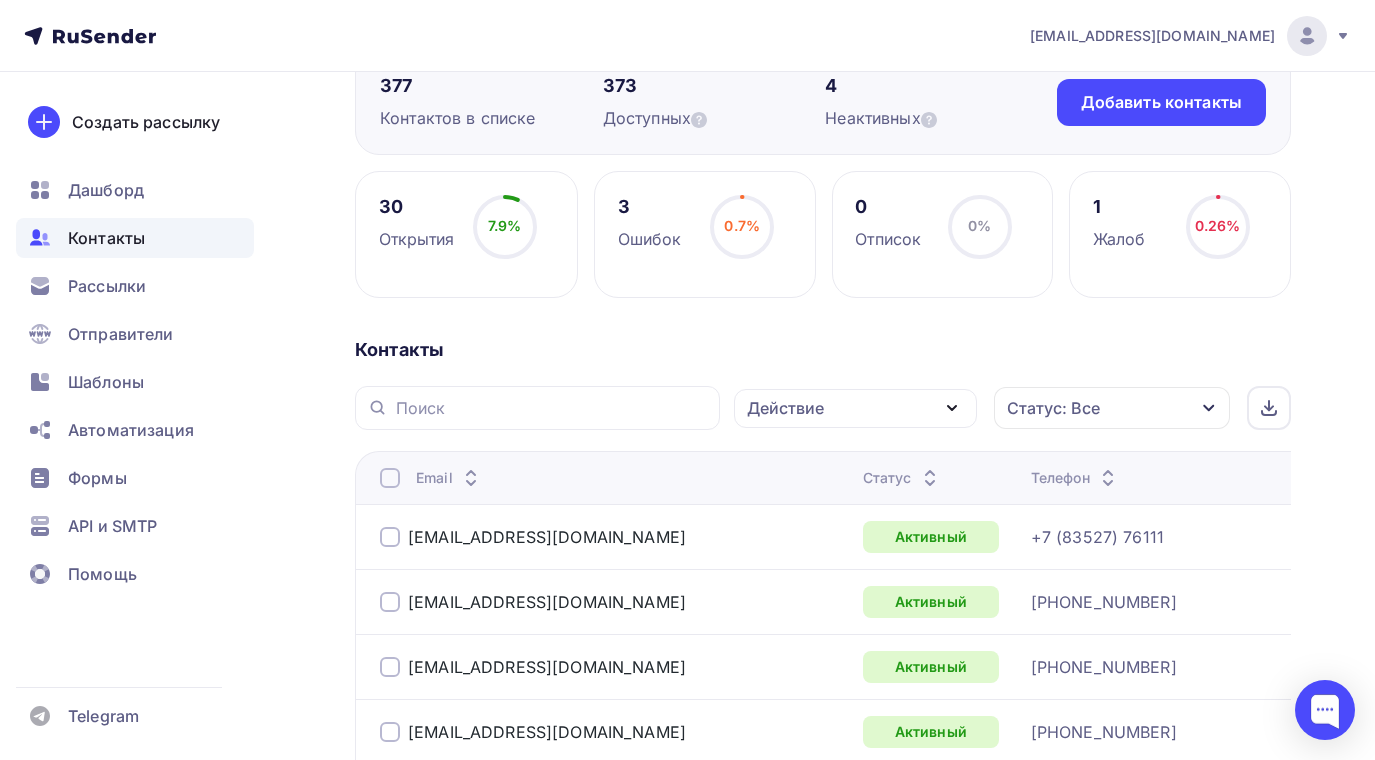 click 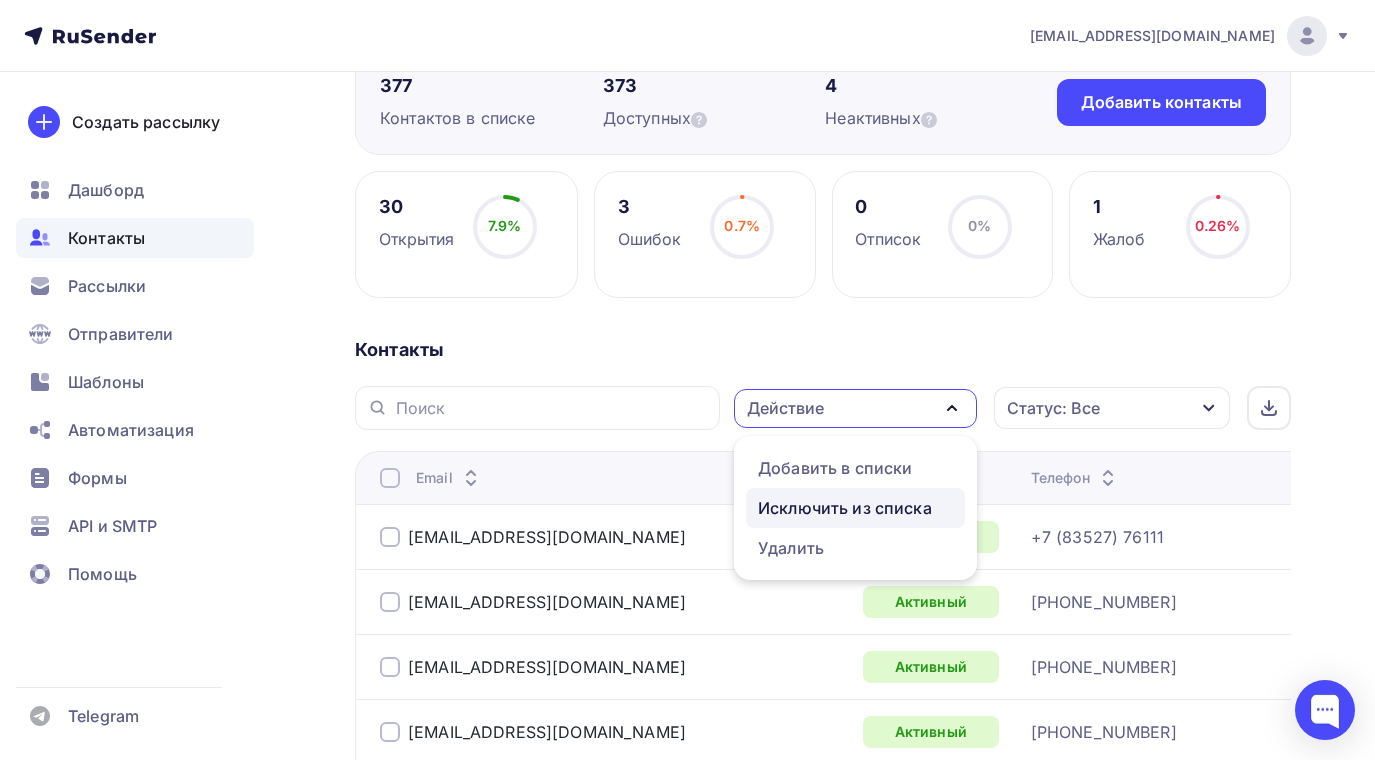 click on "Исключить из списка" at bounding box center [845, 508] 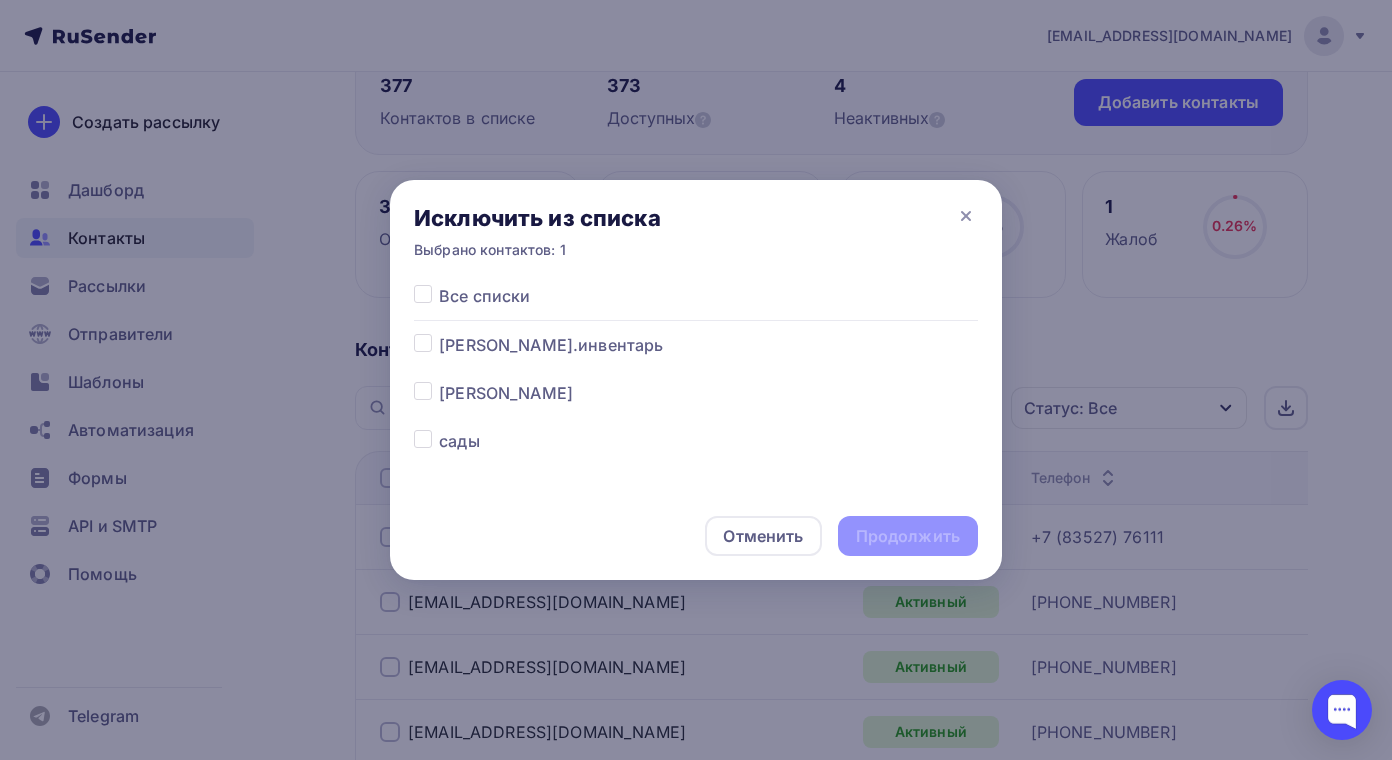 click at bounding box center (439, 333) 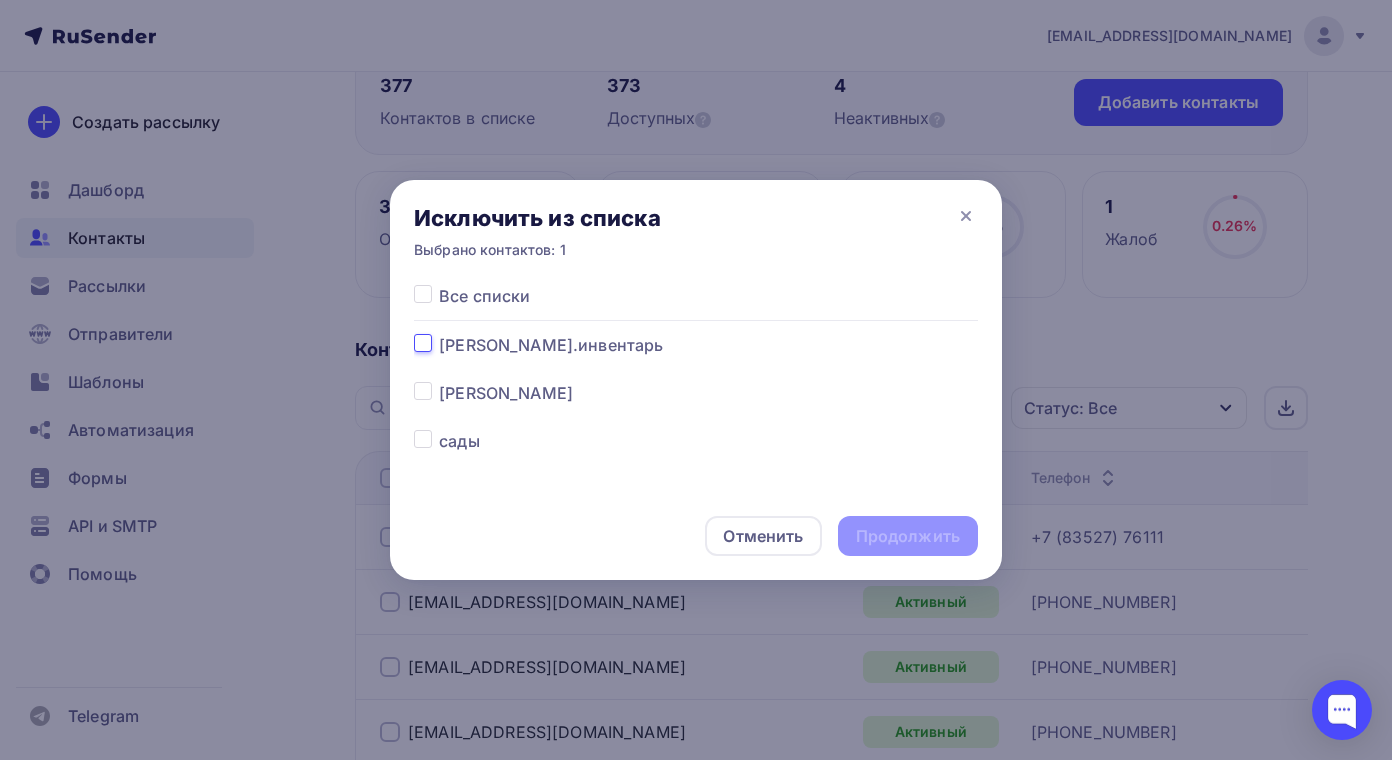 click at bounding box center (423, 342) 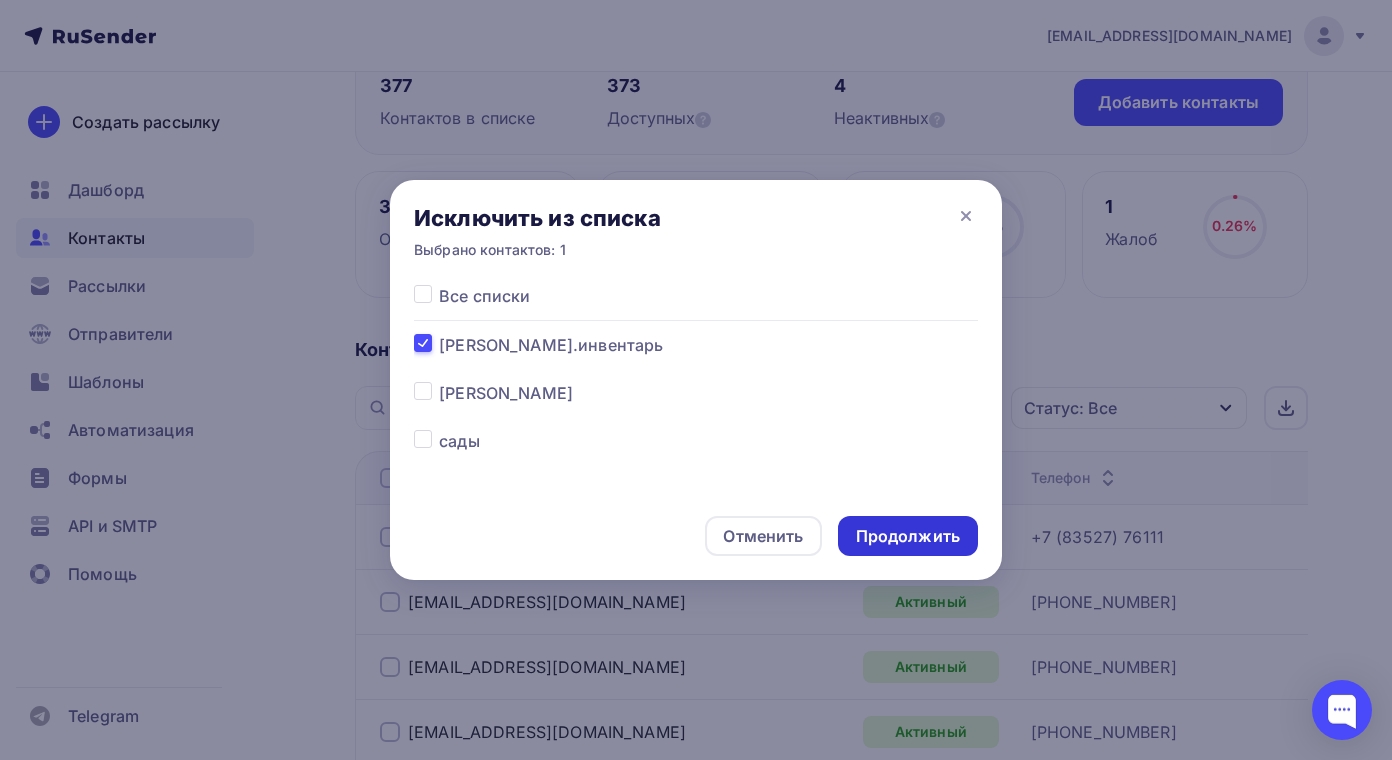 click on "Продолжить" at bounding box center (908, 536) 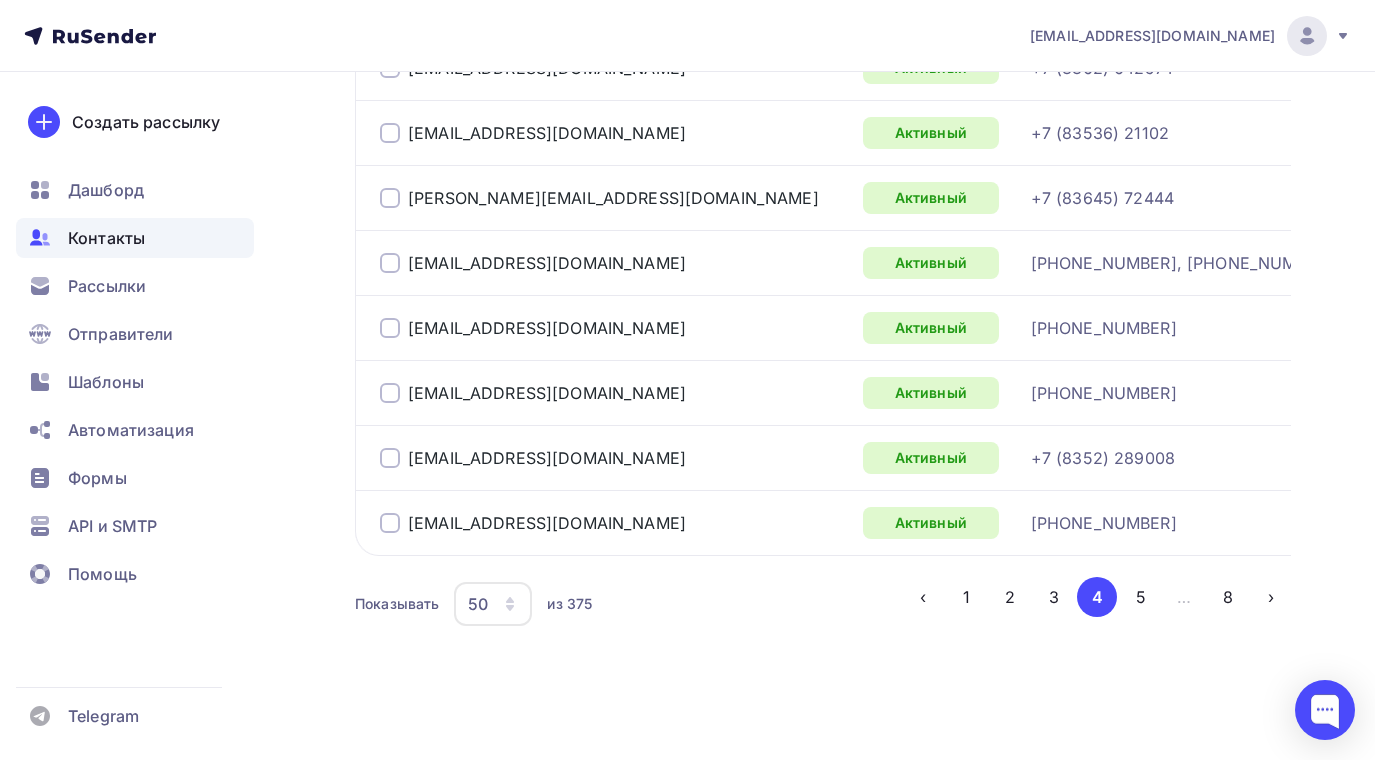 scroll, scrollTop: 3401, scrollLeft: 0, axis: vertical 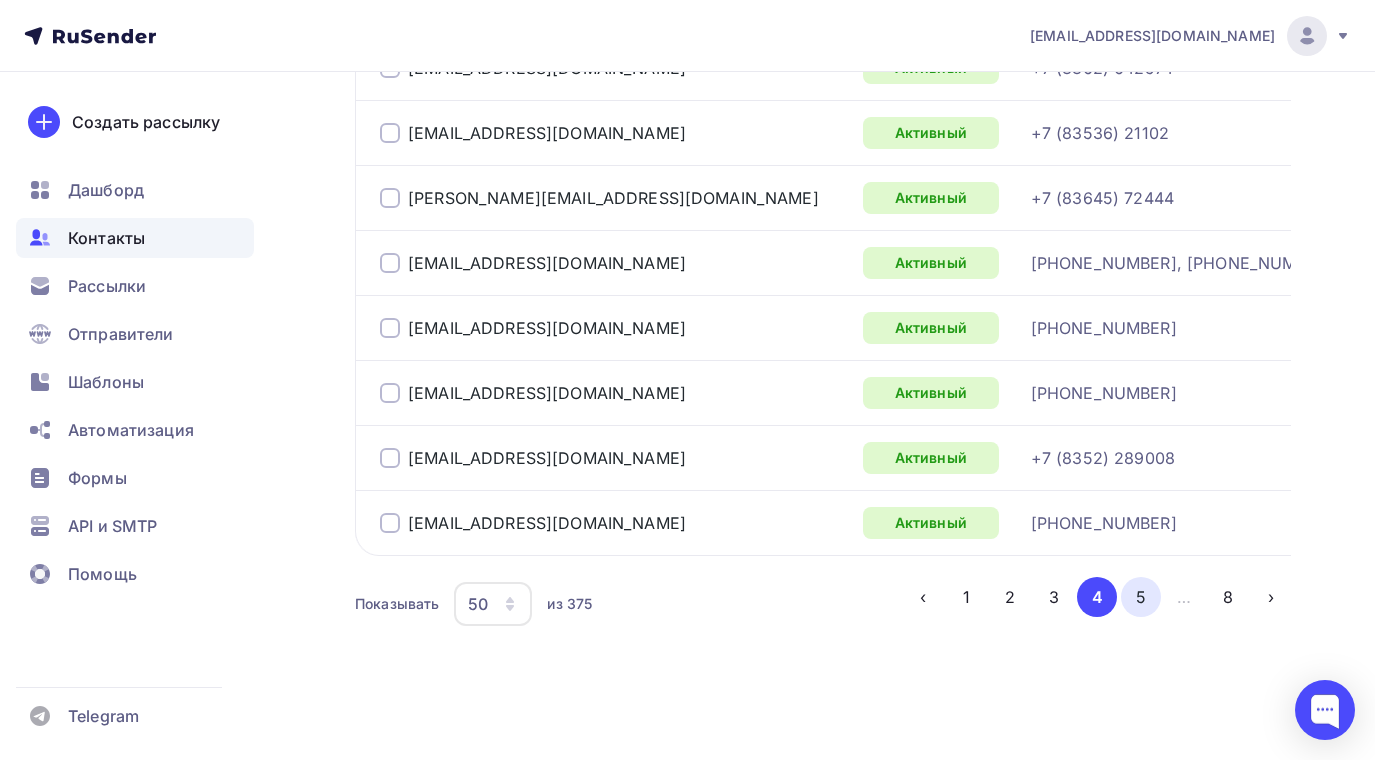 click on "5" at bounding box center [1141, 597] 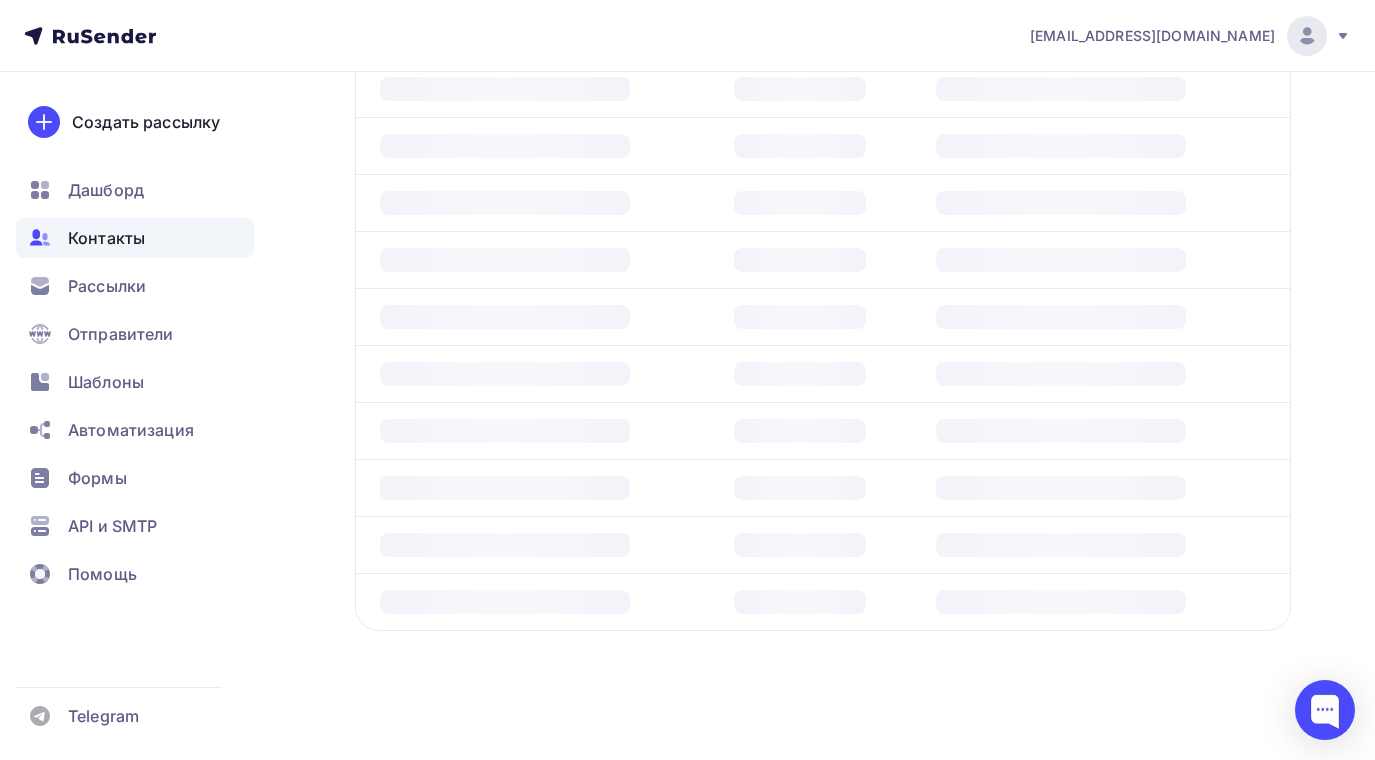 scroll, scrollTop: 487, scrollLeft: 0, axis: vertical 